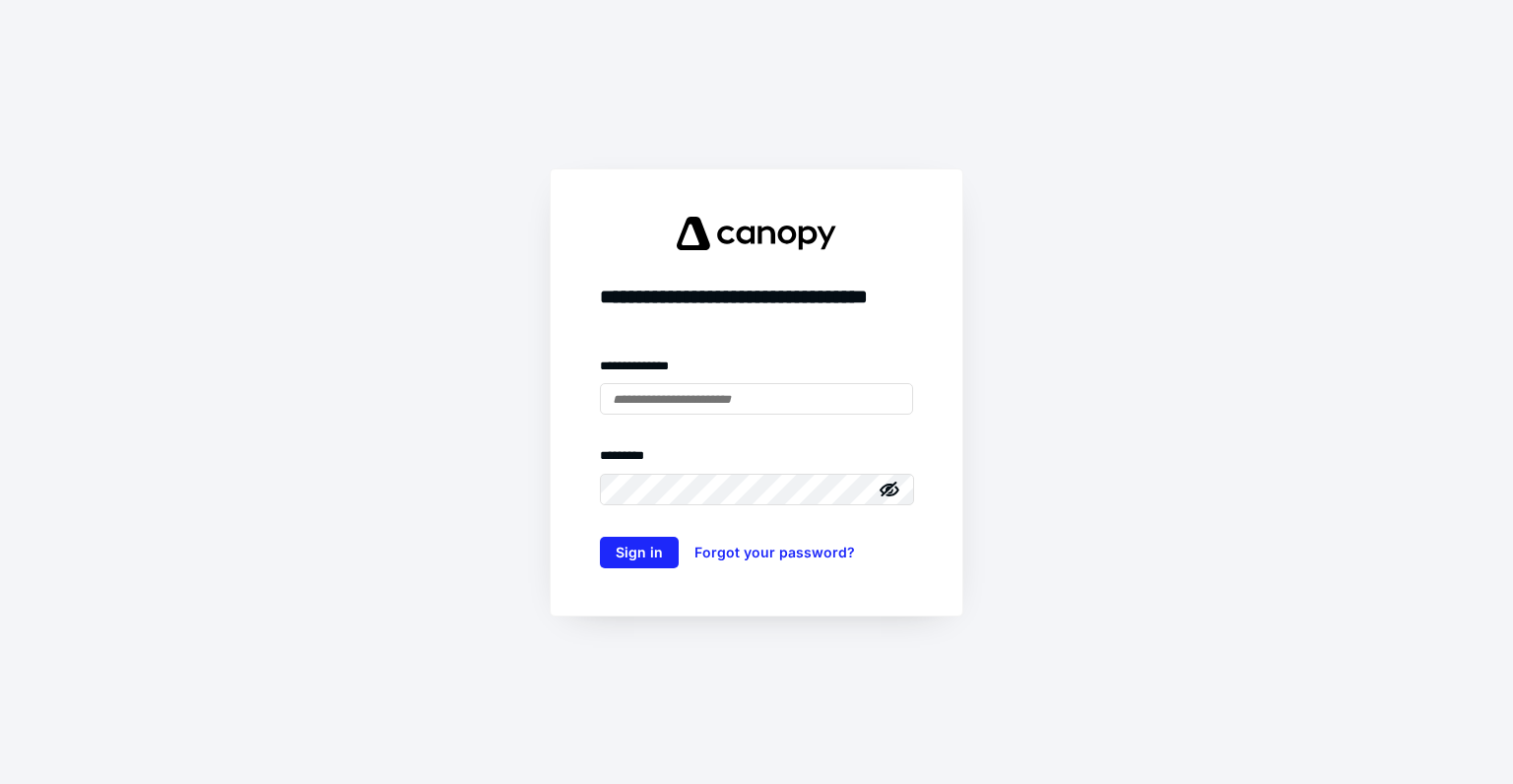 scroll, scrollTop: 0, scrollLeft: 0, axis: both 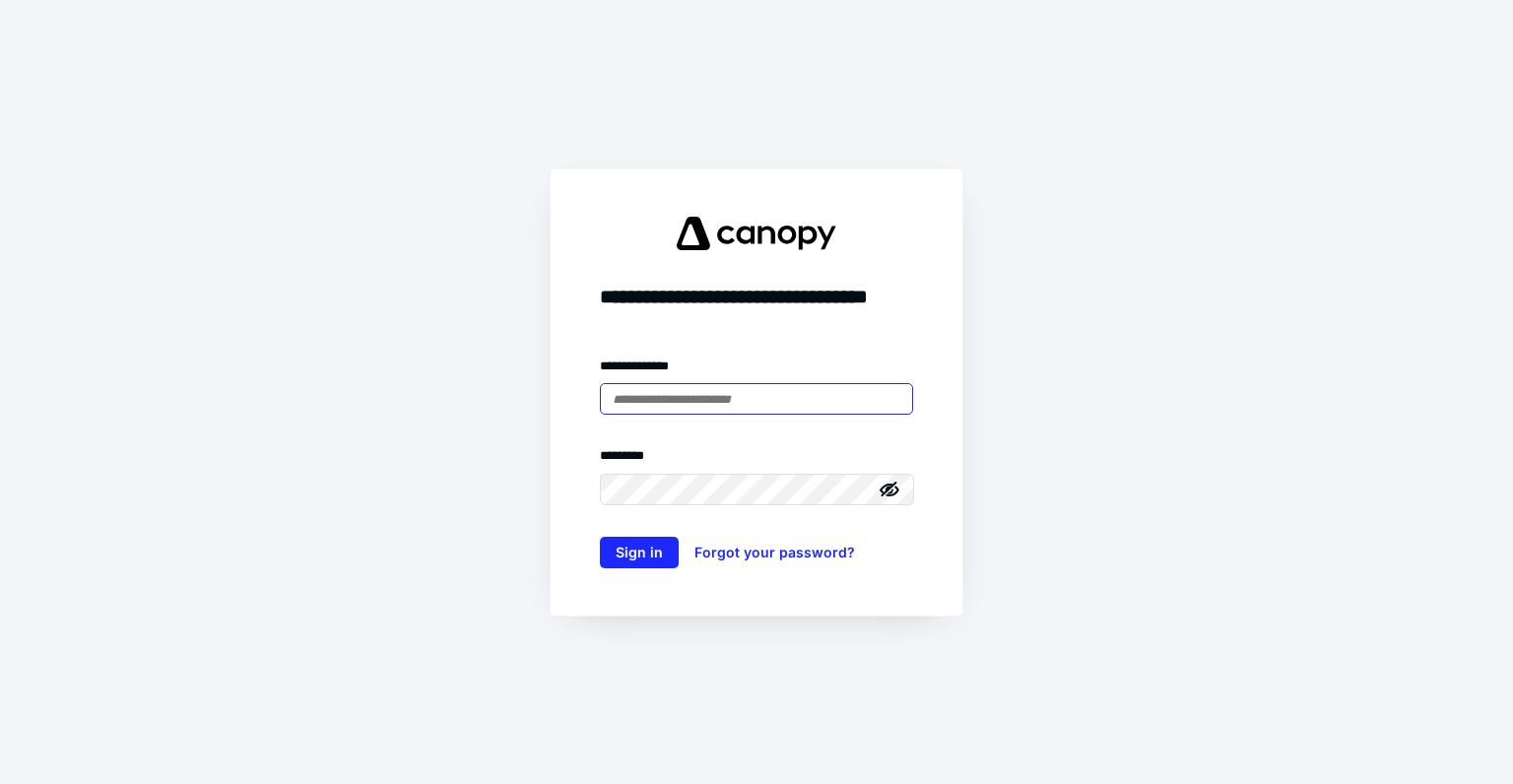 click at bounding box center (756, 399) 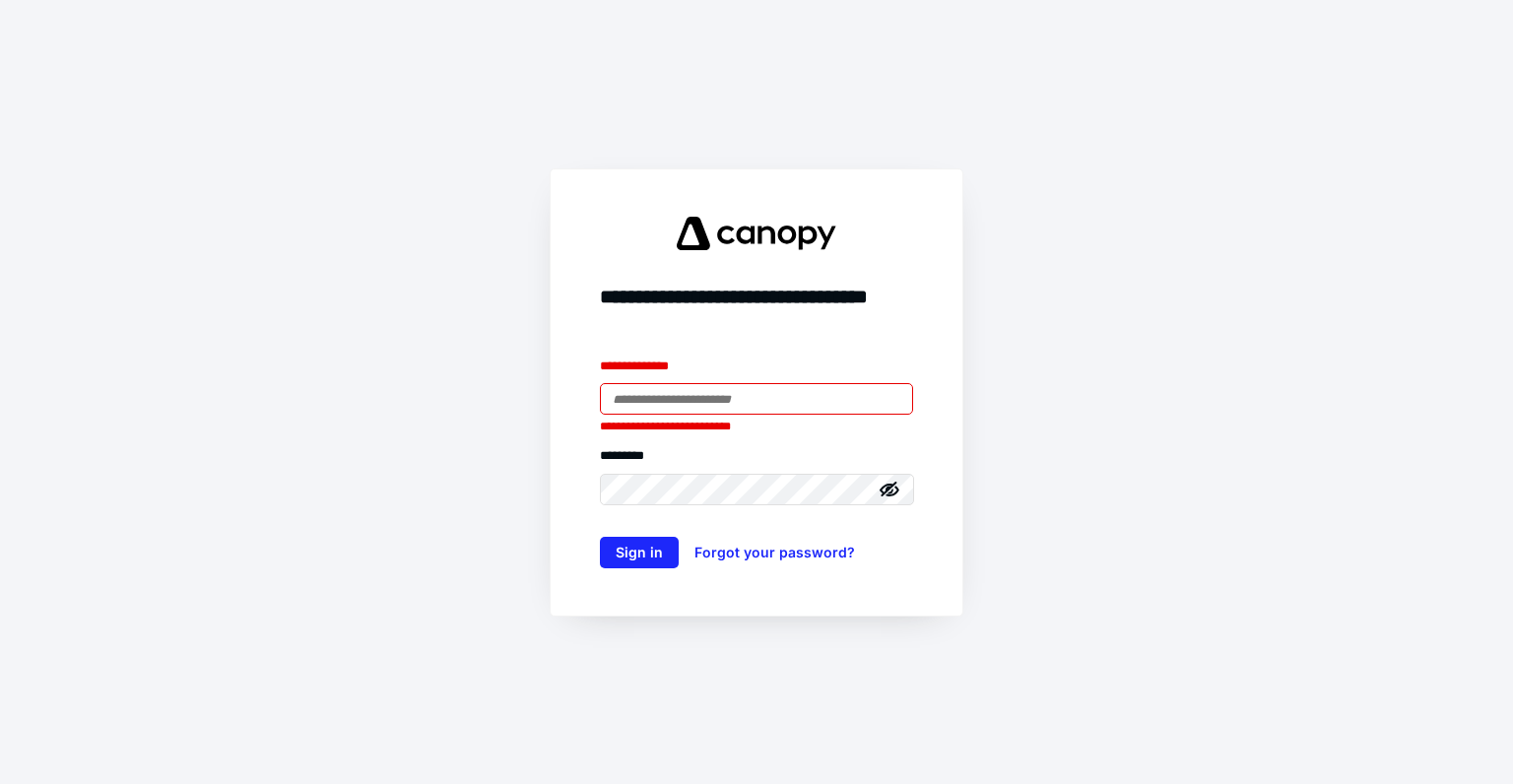 type on "**********" 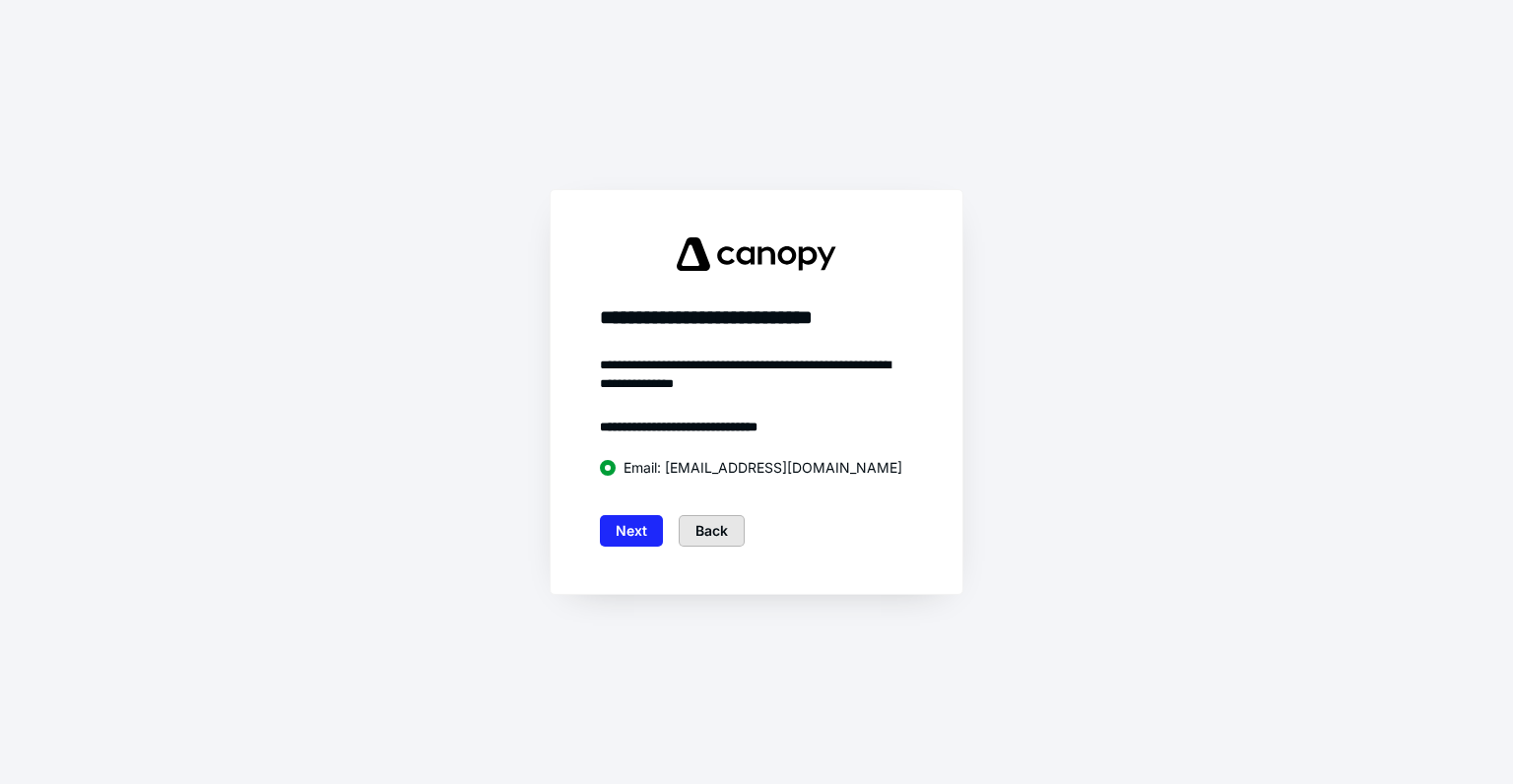 click on "Back" at bounding box center (711, 531) 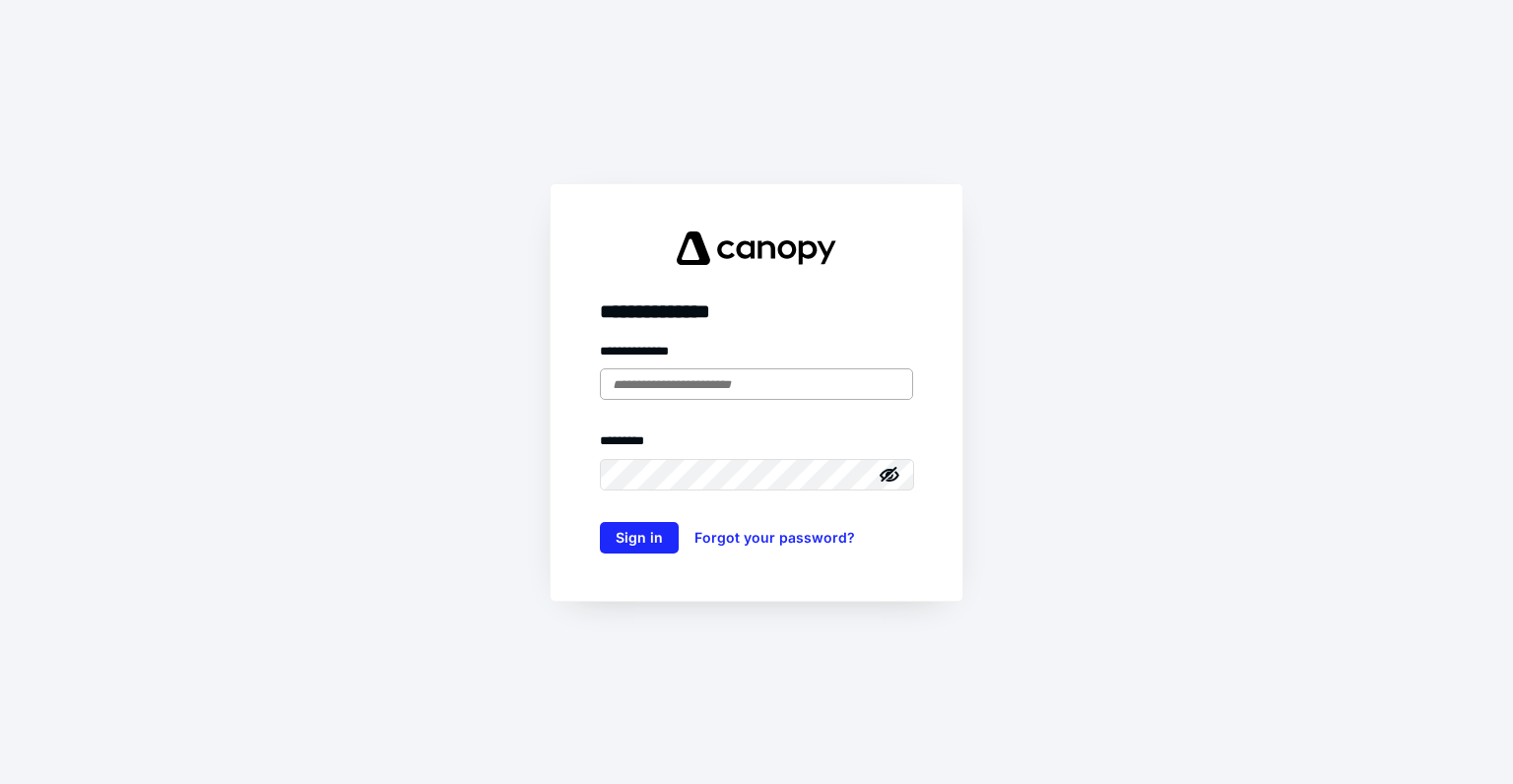 click at bounding box center [756, 384] 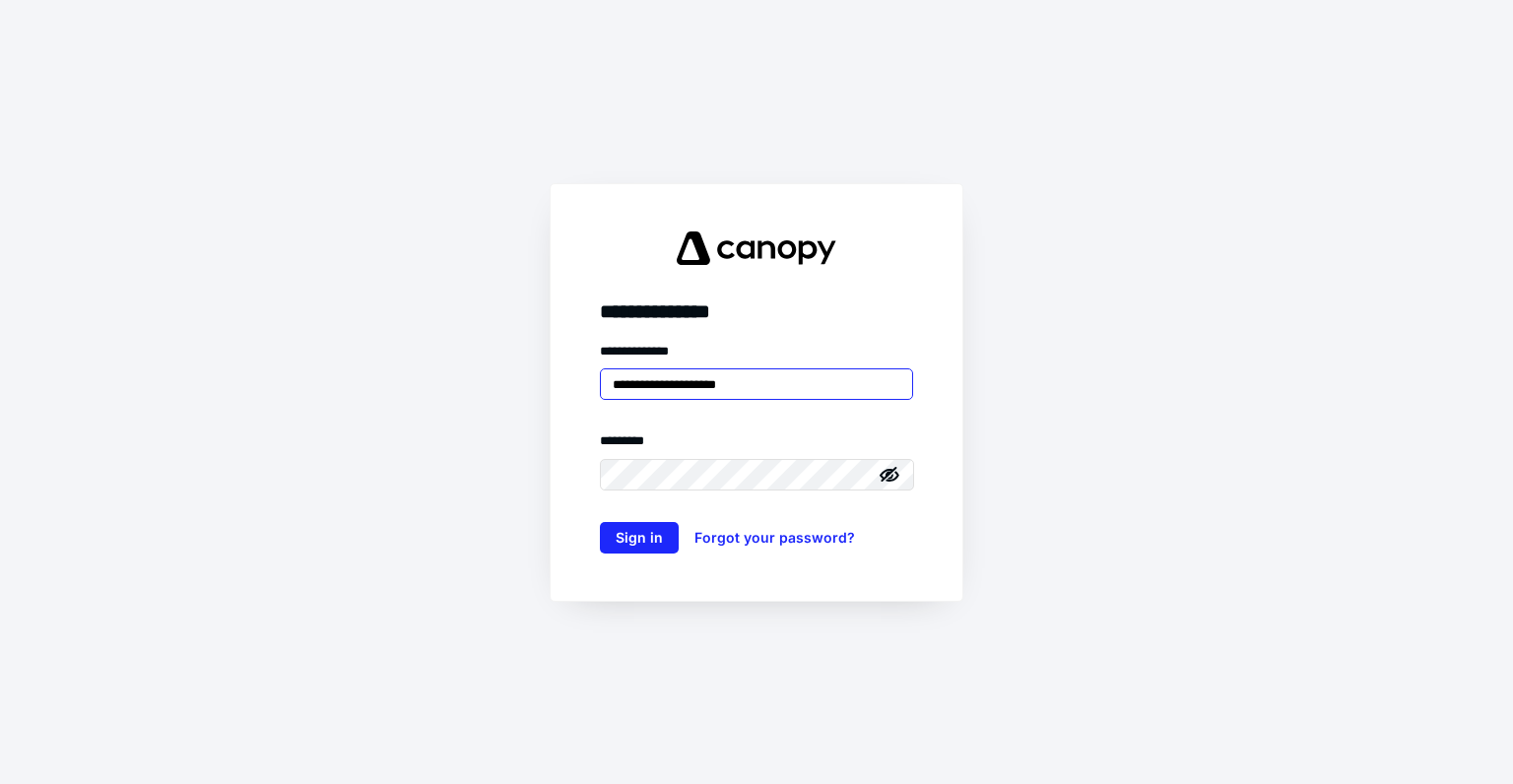 click on "**********" at bounding box center (756, 384) 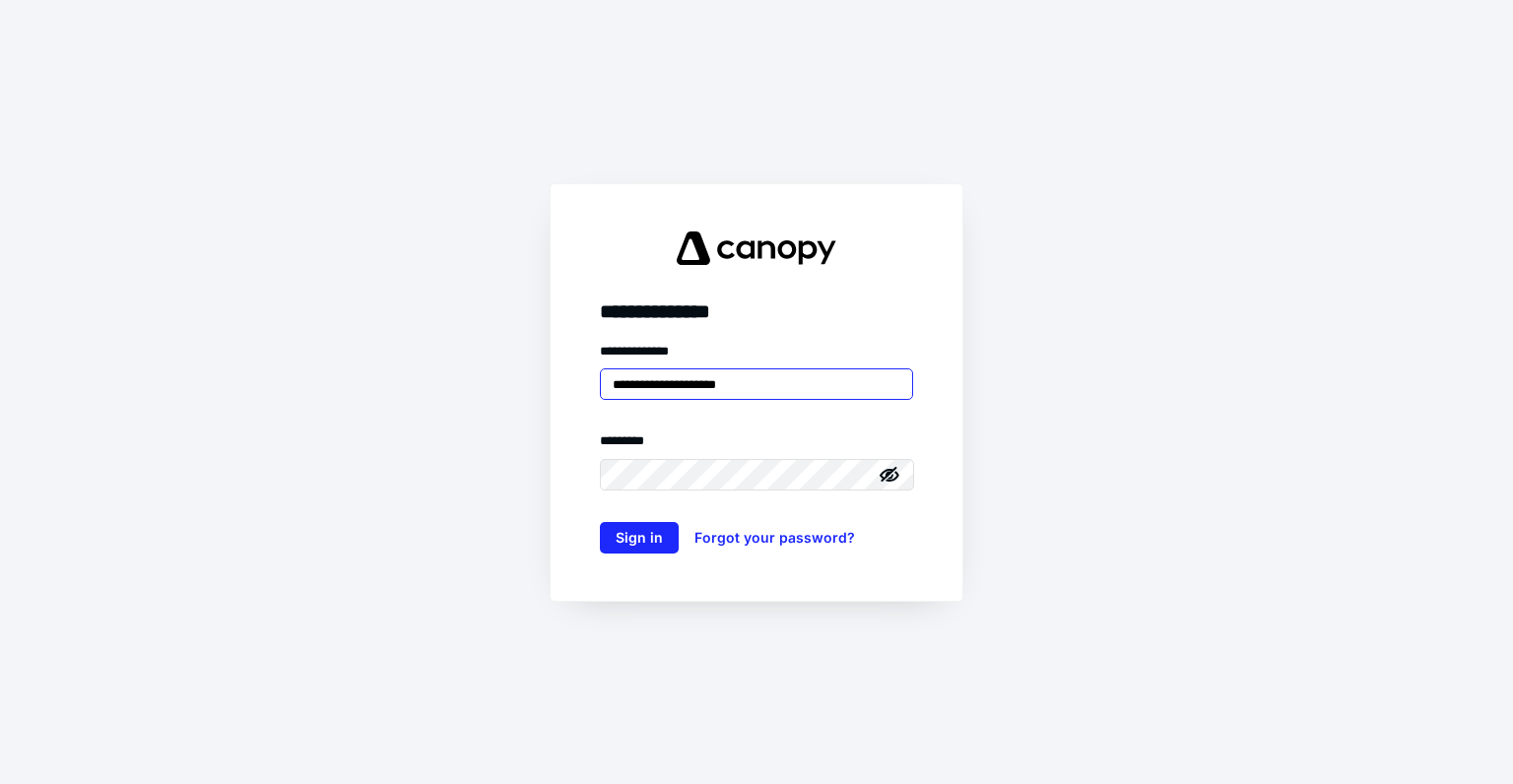type on "**********" 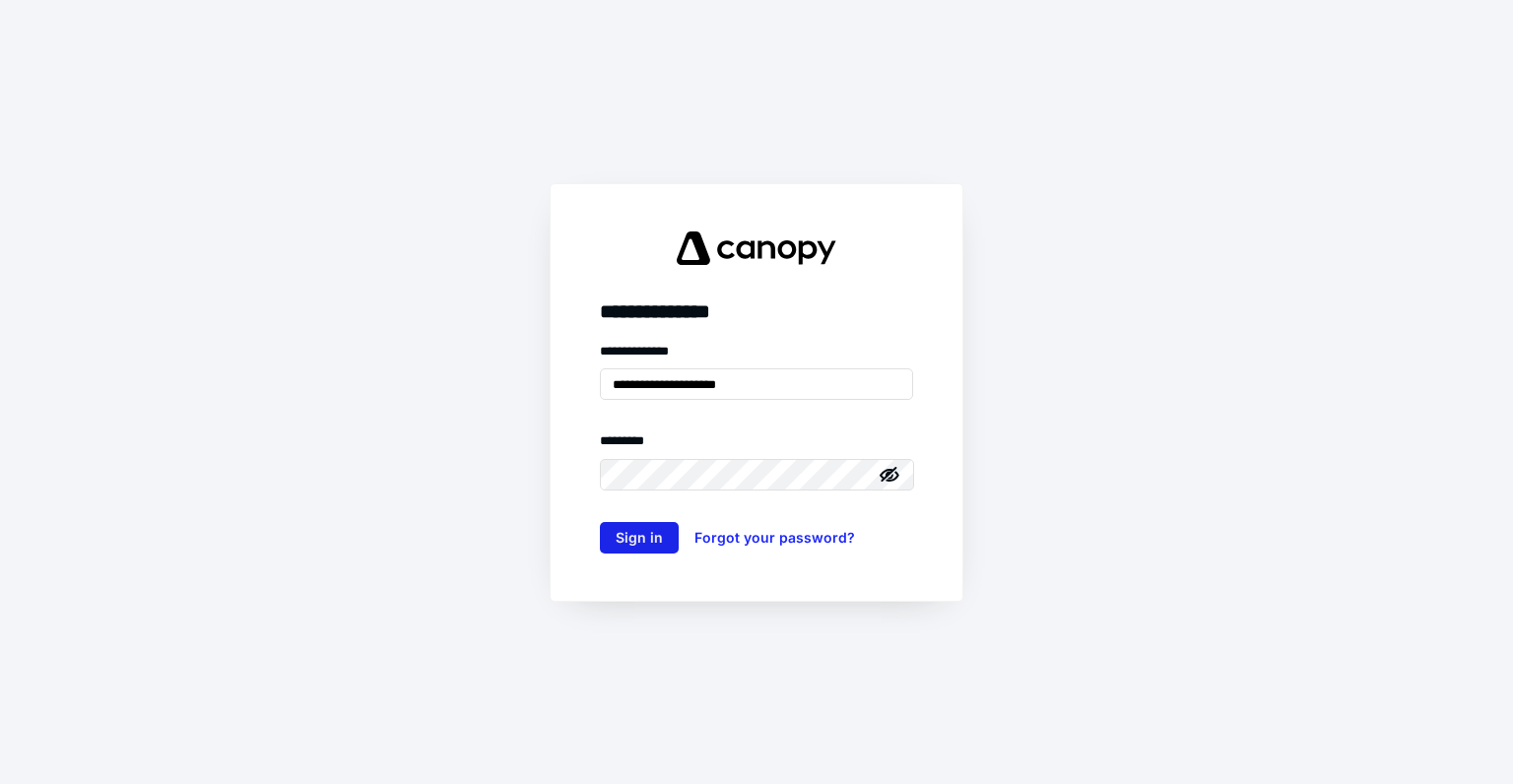 click on "Sign in" at bounding box center (639, 538) 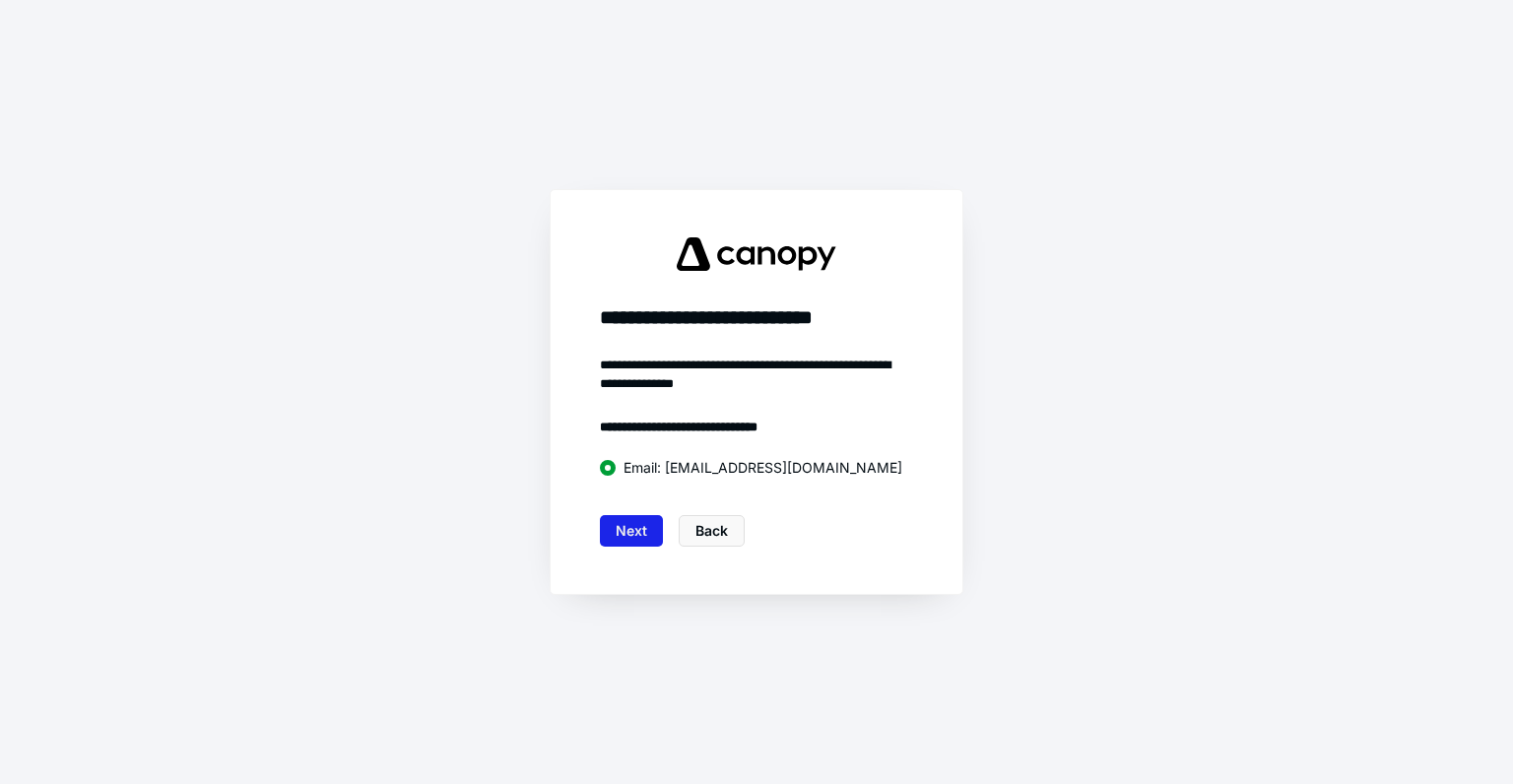 click on "Next" at bounding box center [631, 531] 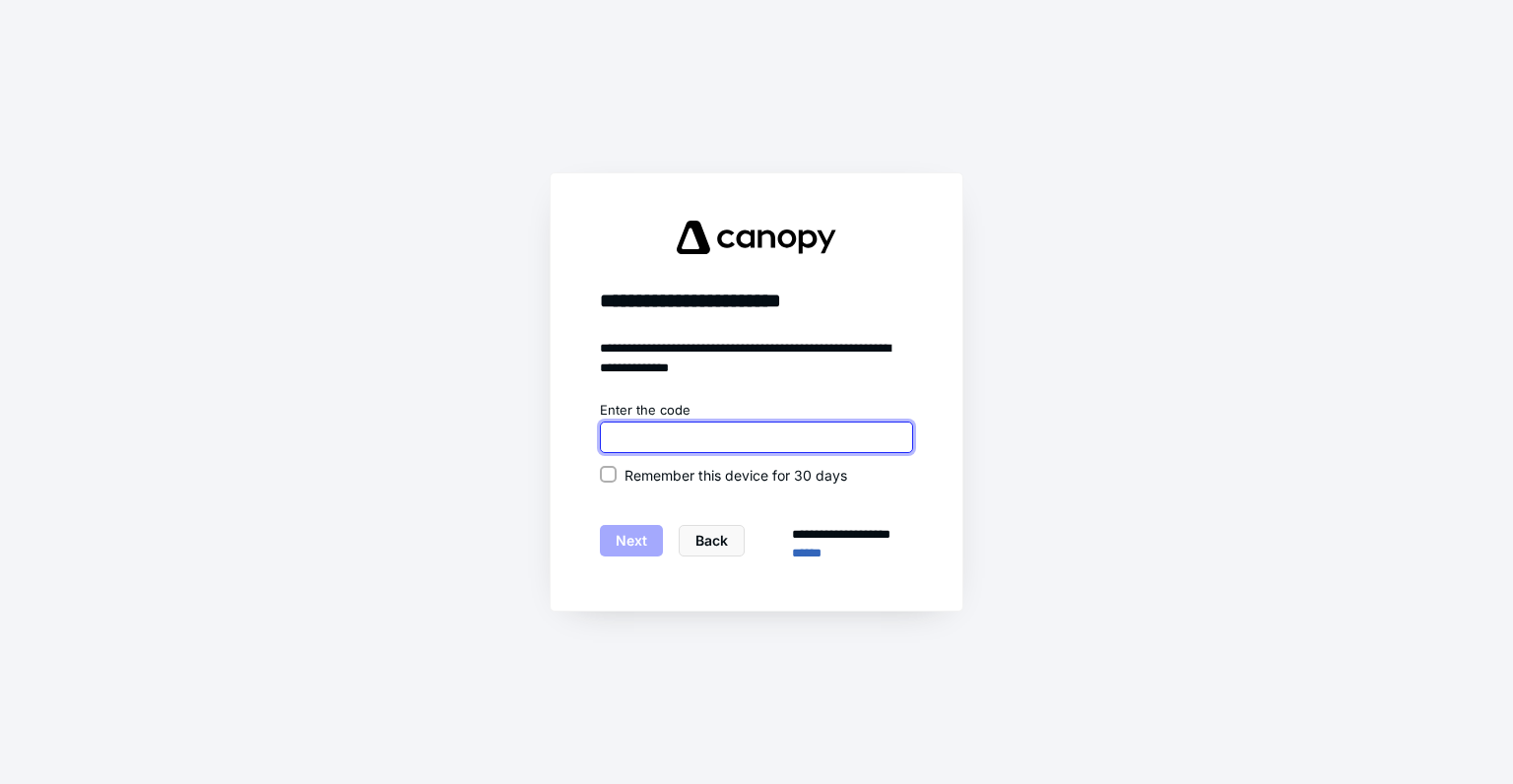 click at bounding box center [756, 437] 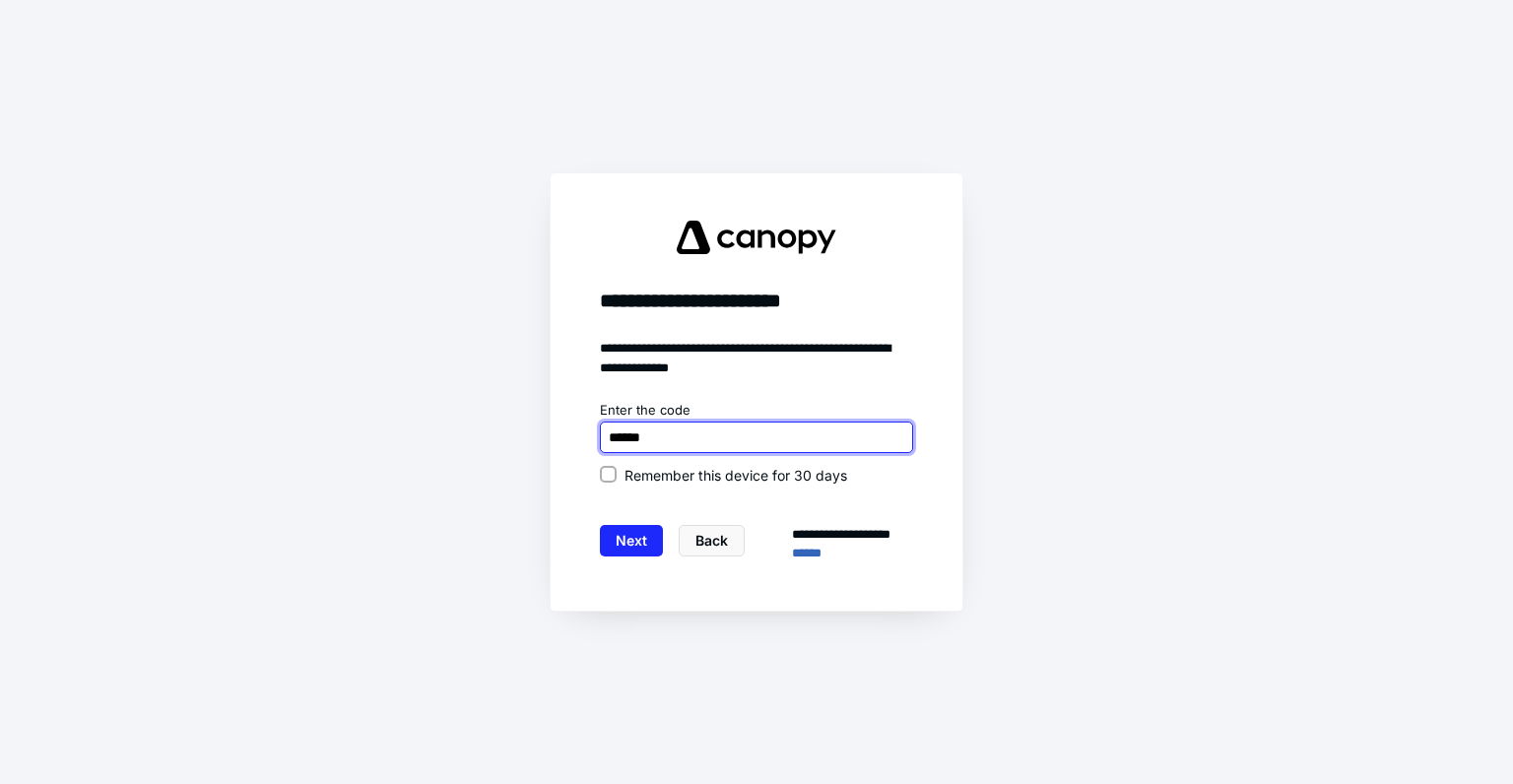 type on "******" 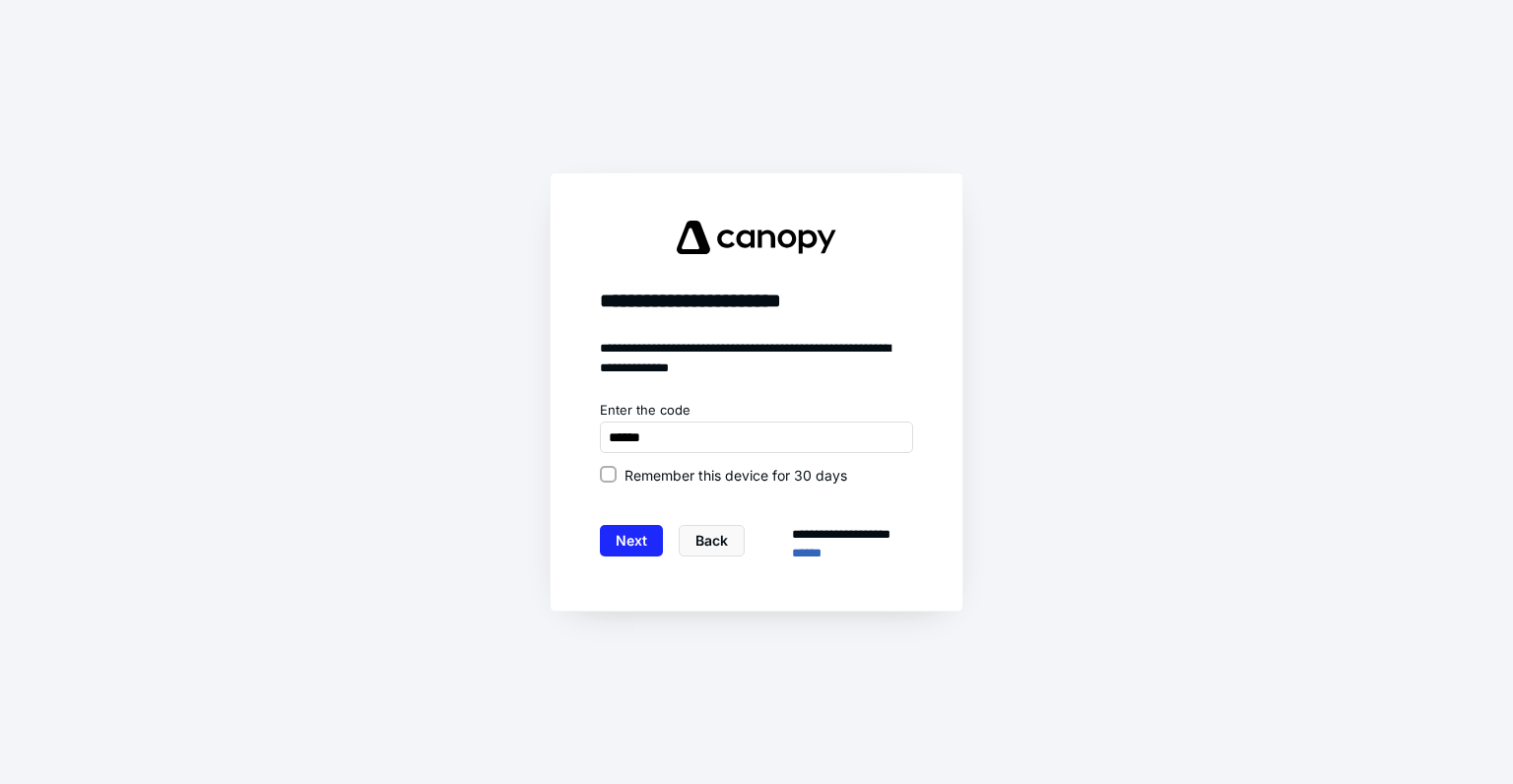 click 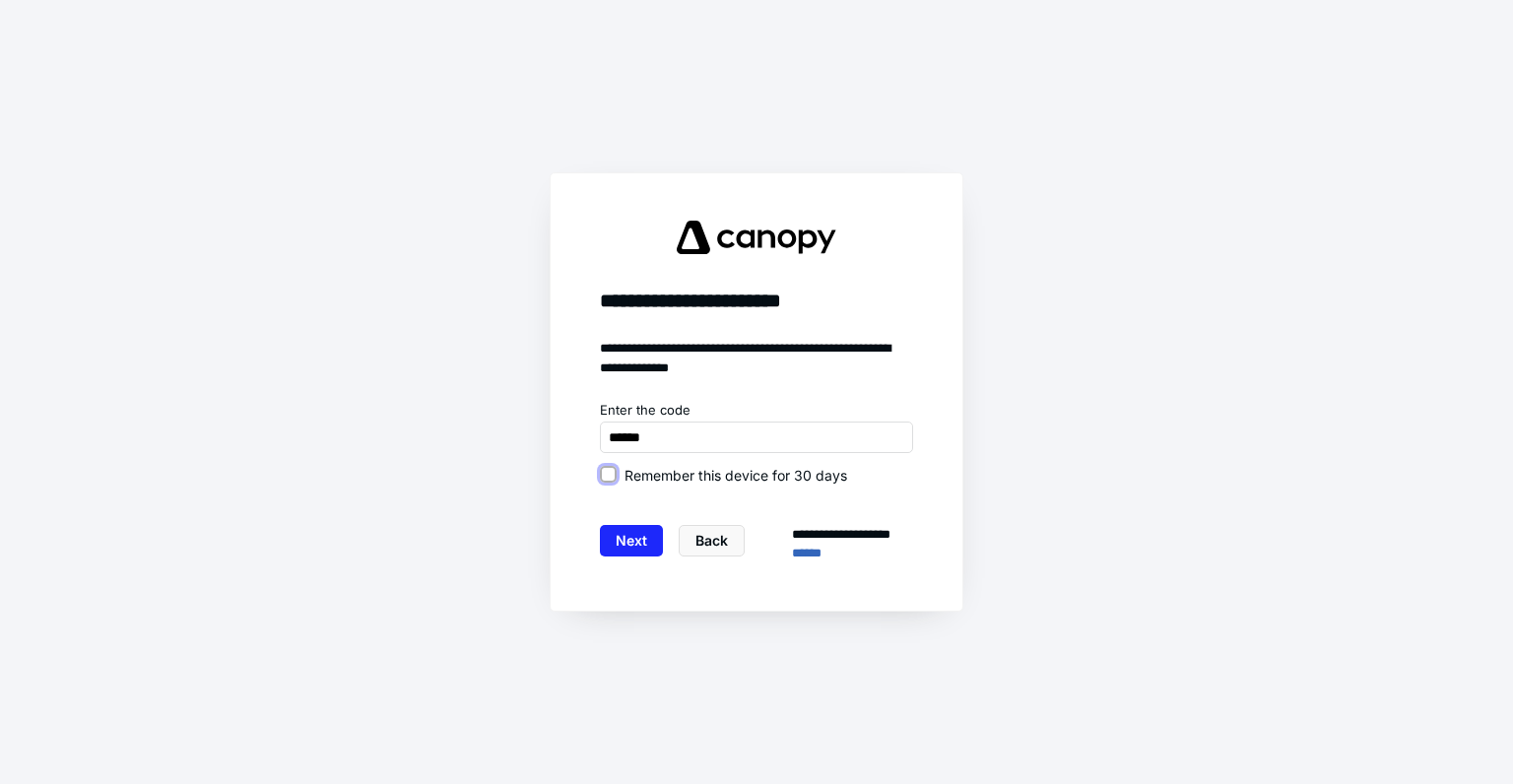 checkbox on "true" 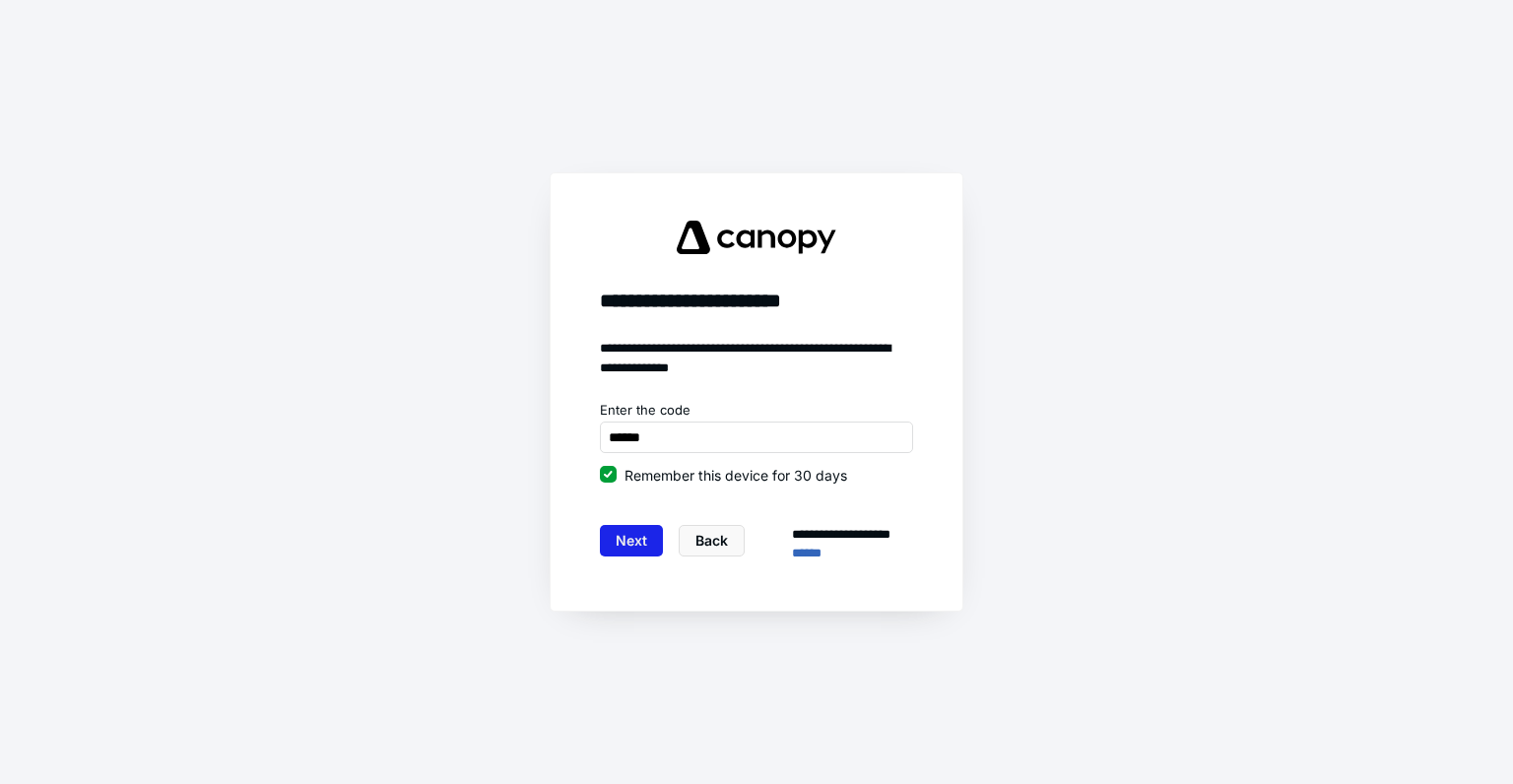 click on "Next" at bounding box center [631, 541] 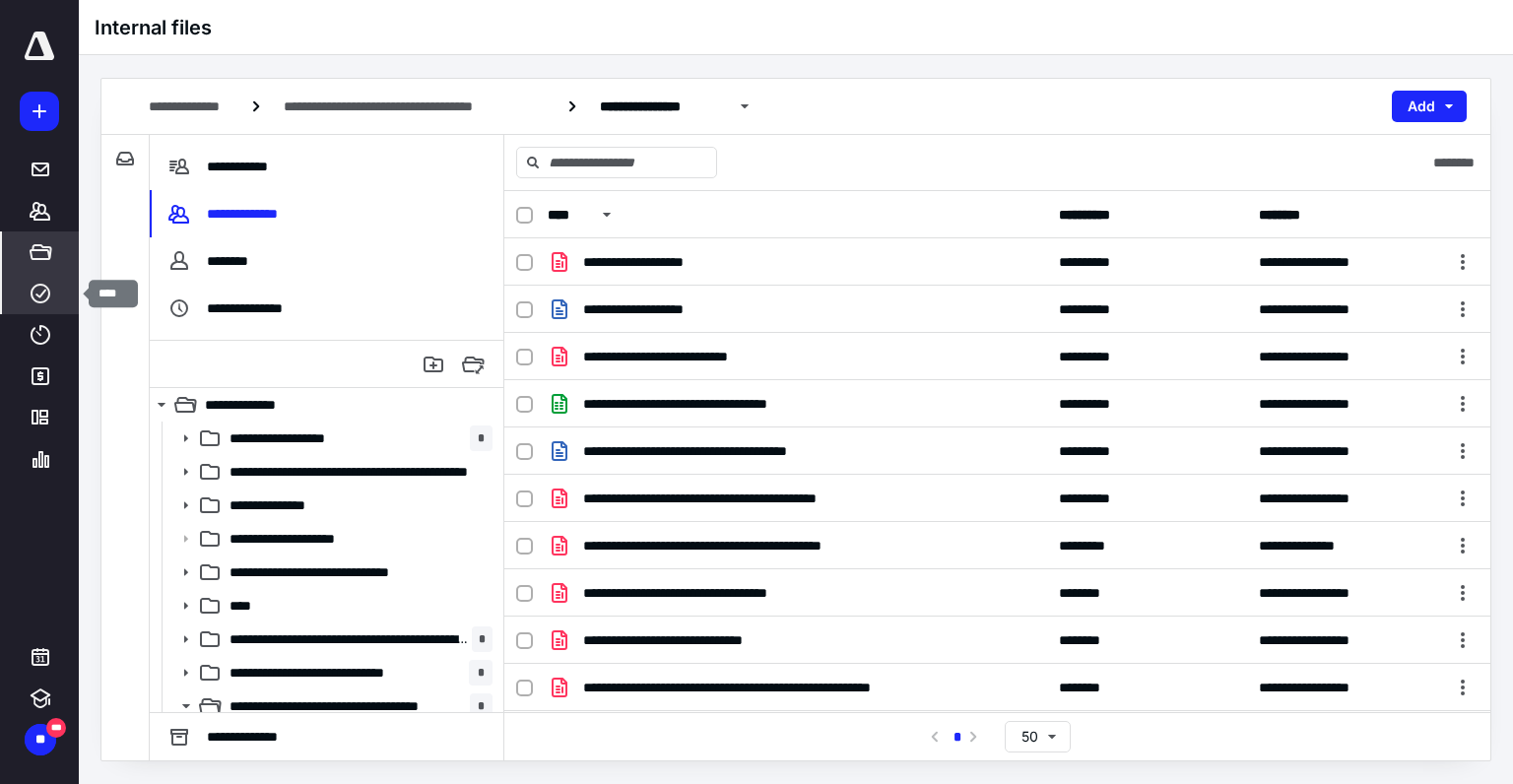 click on "****" at bounding box center [40, 294] 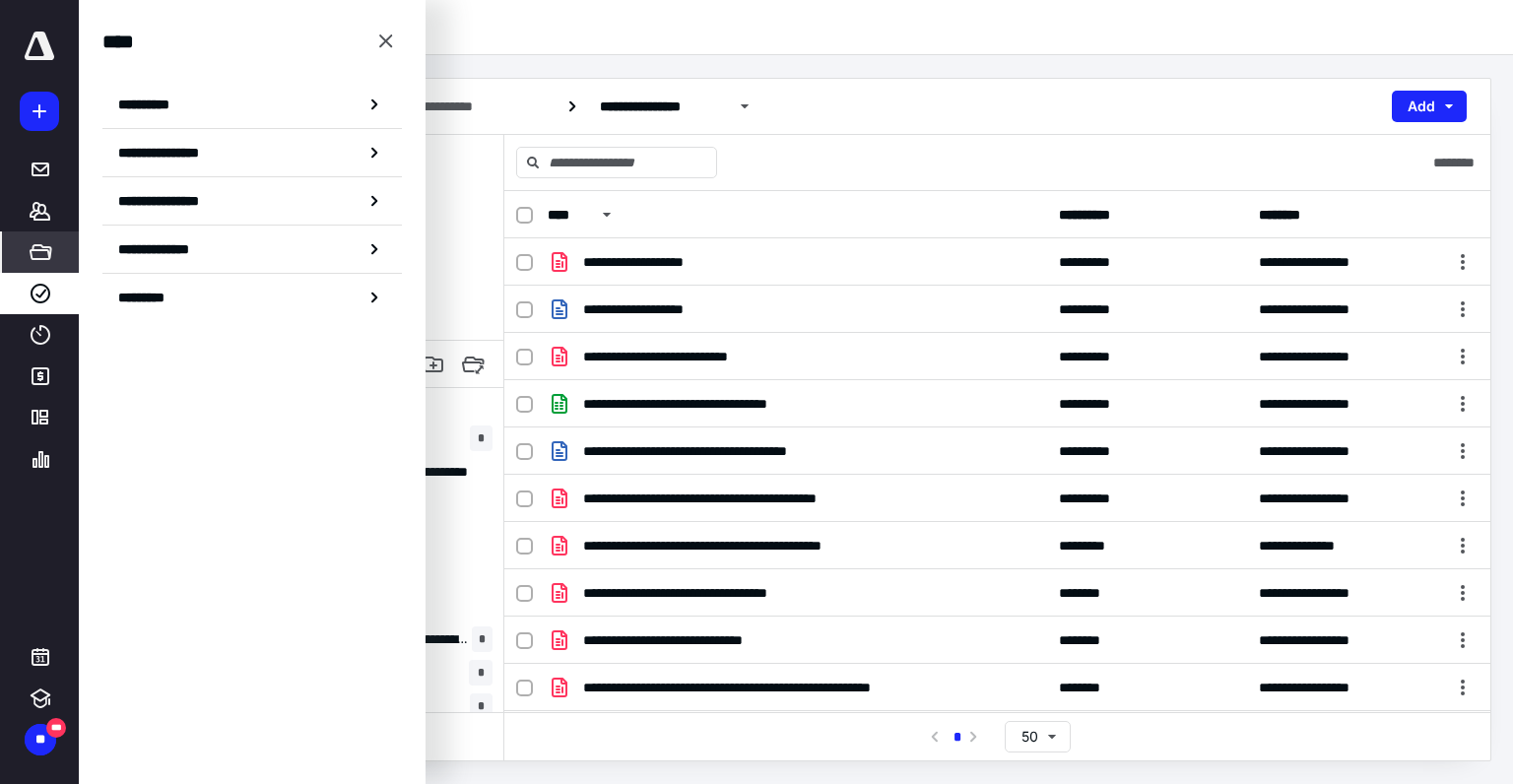 click on "**********" at bounding box center [252, 104] 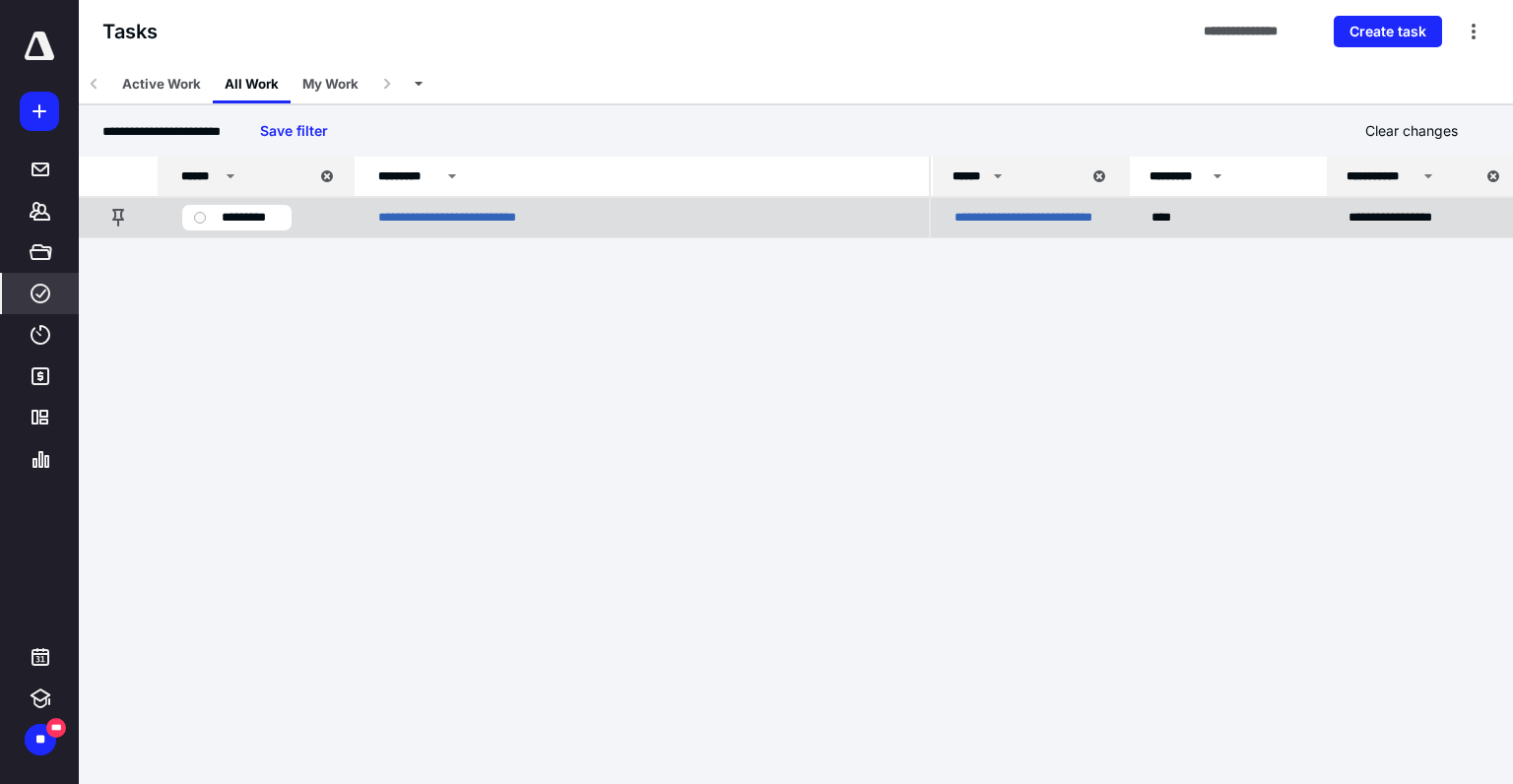 click on "*********" at bounding box center [236, 218] 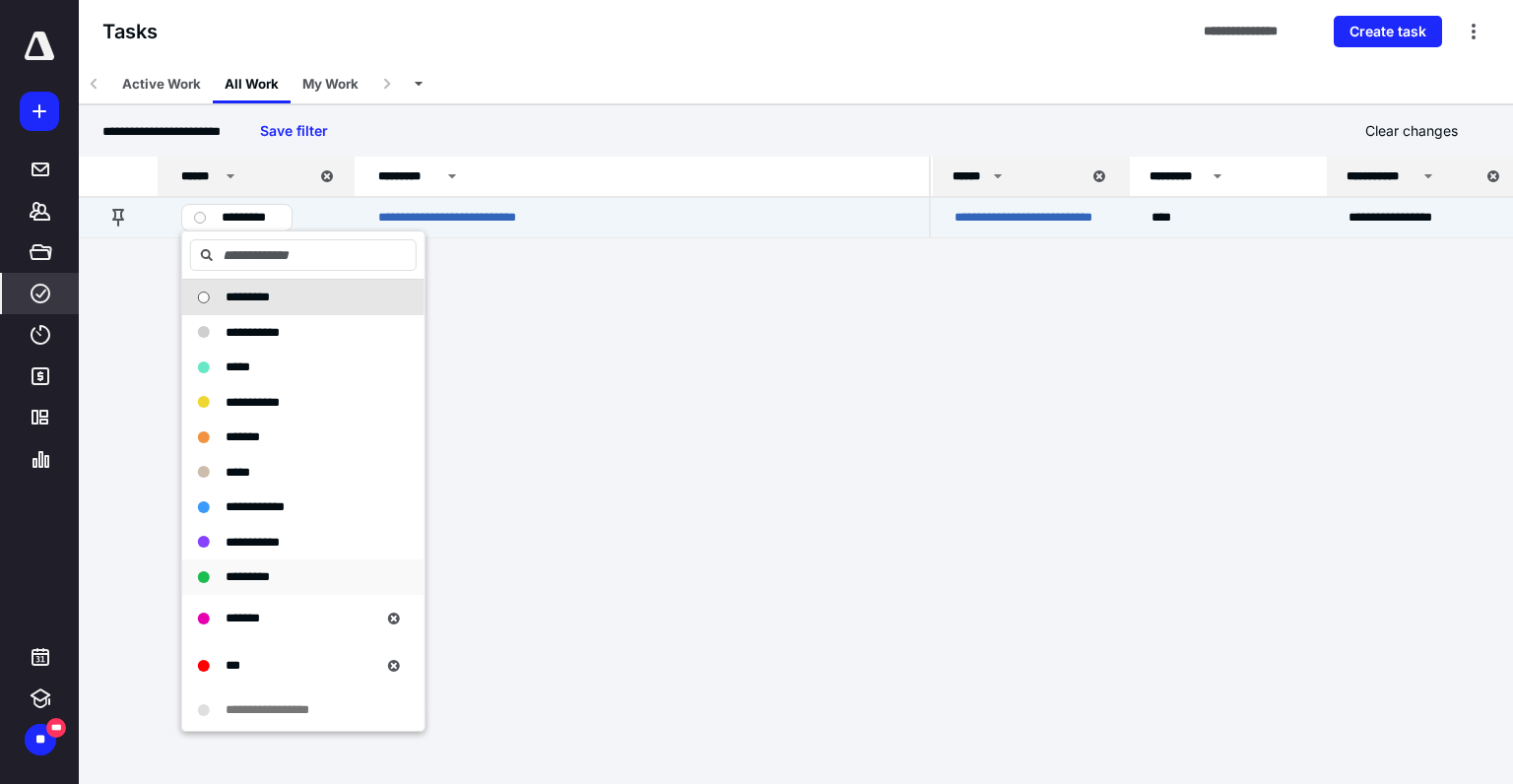 click on "*********" at bounding box center [303, 577] 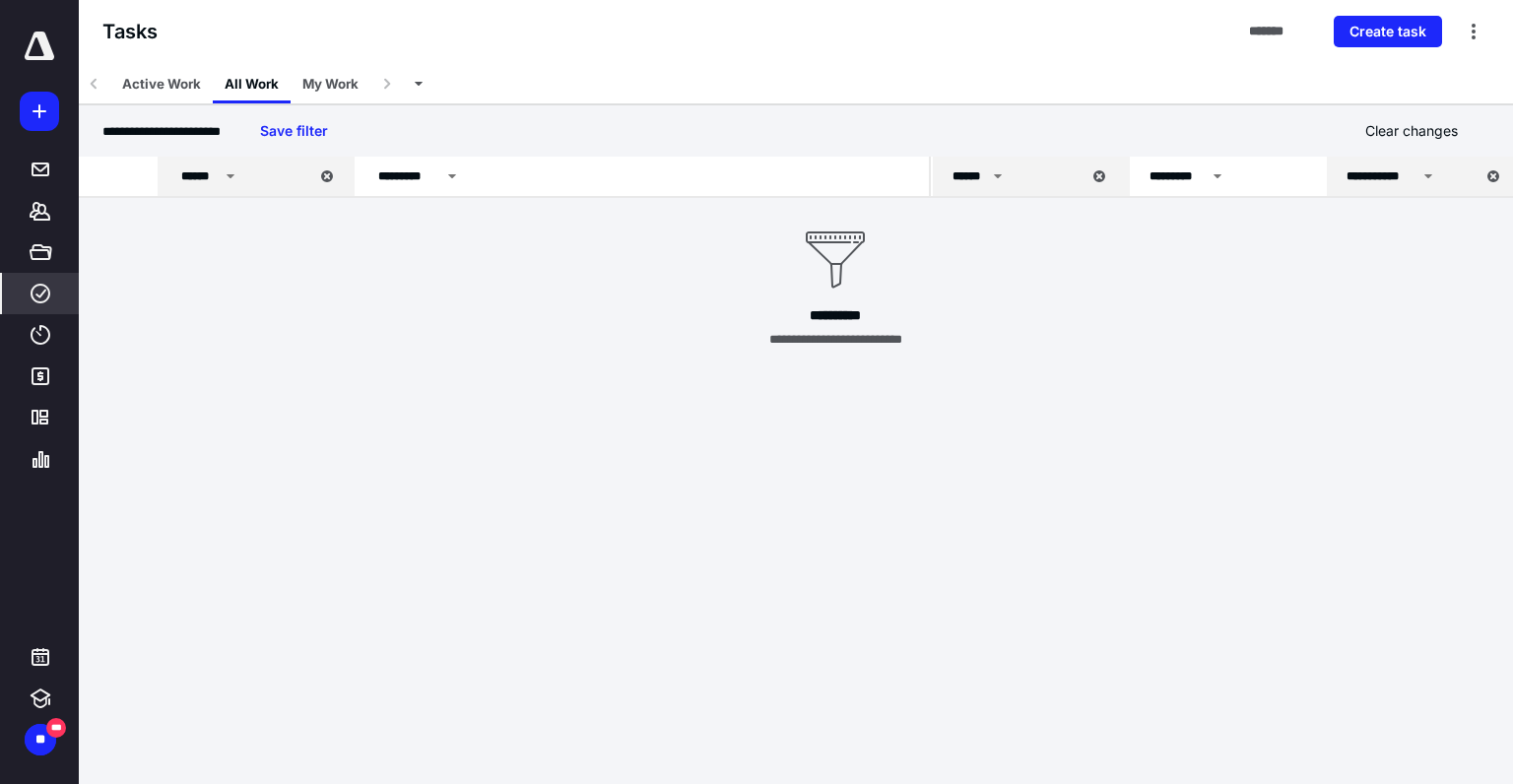 click 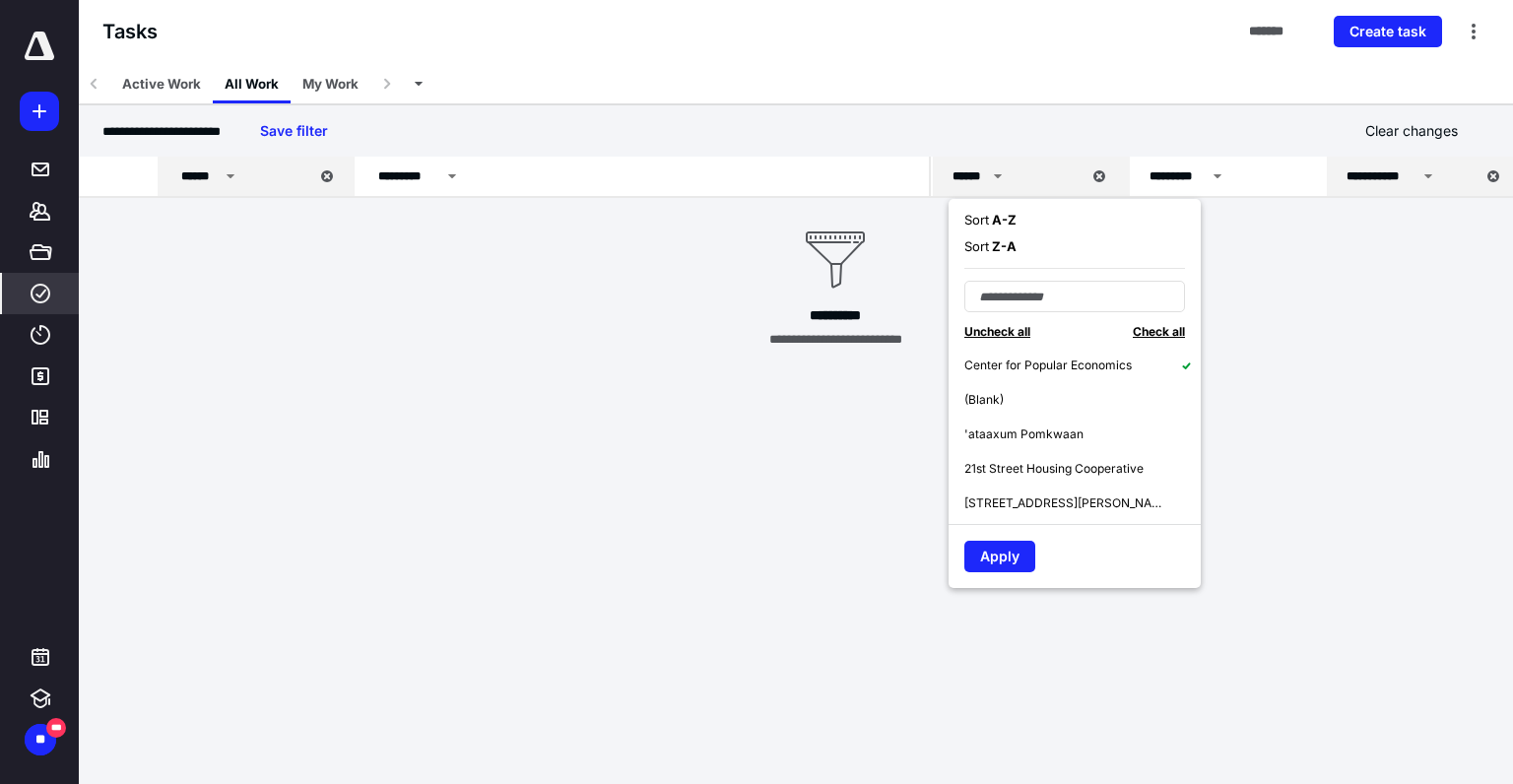 click on "Center for Popular Economics" at bounding box center [1083, 364] 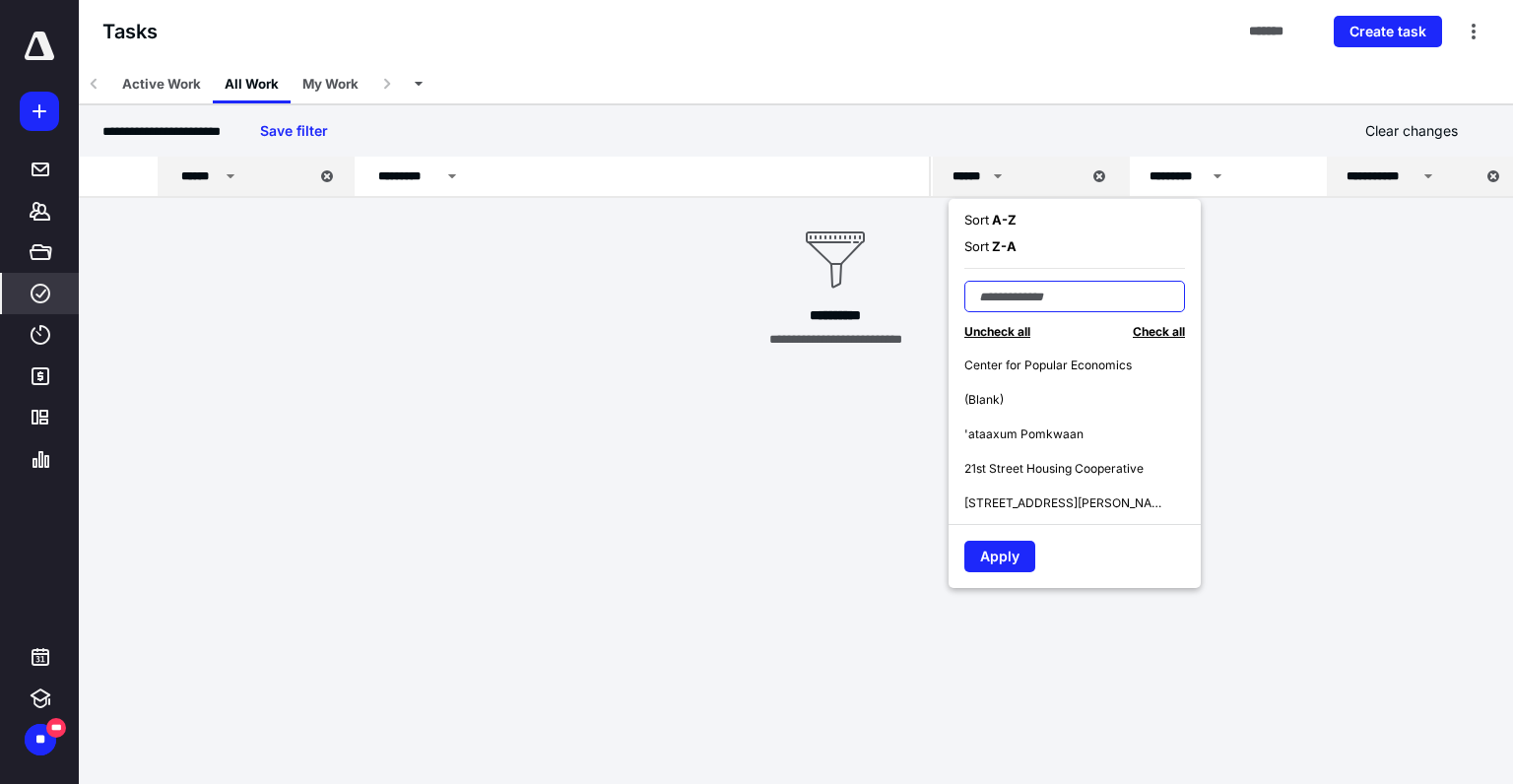 click at bounding box center [1075, 296] 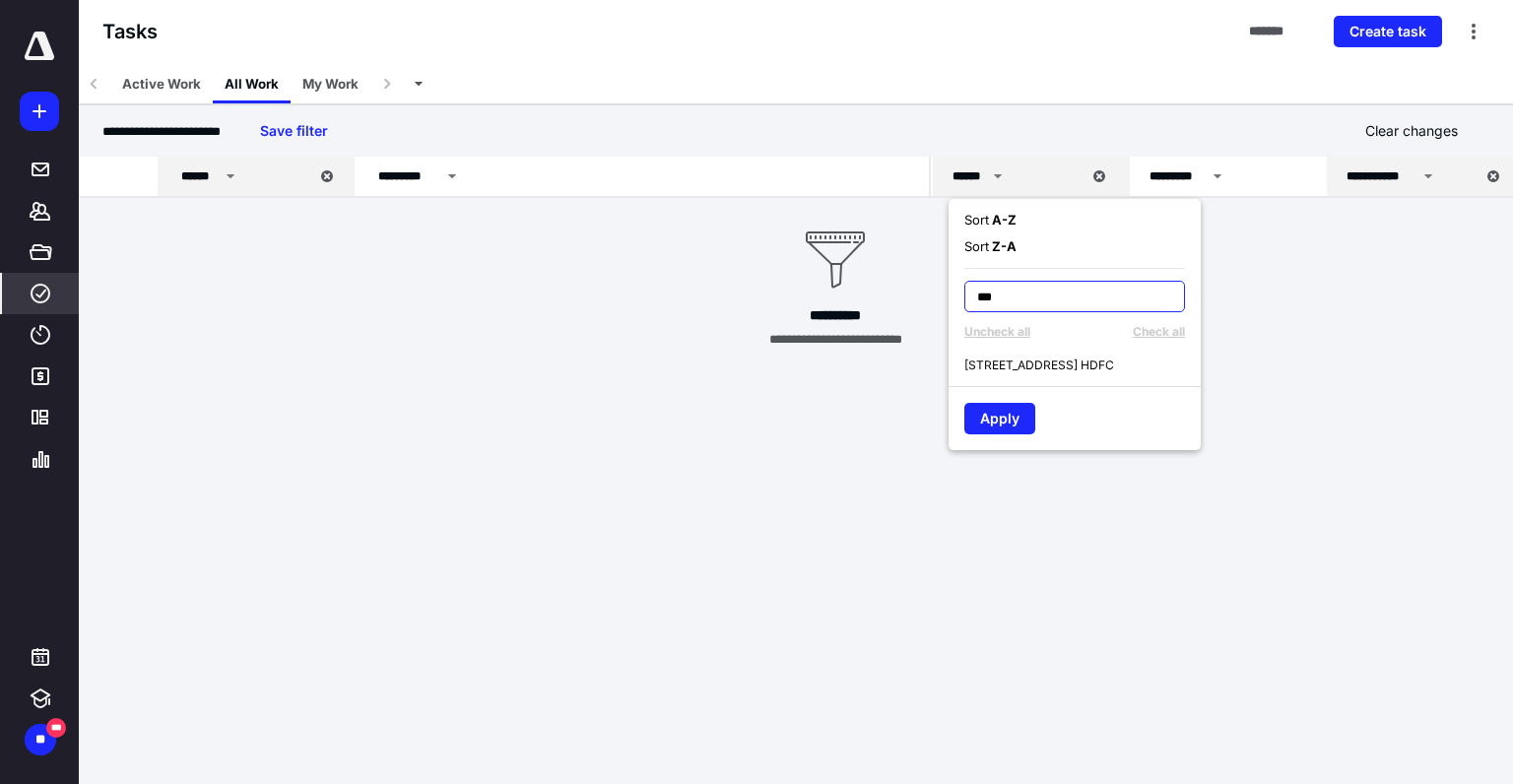 type on "***" 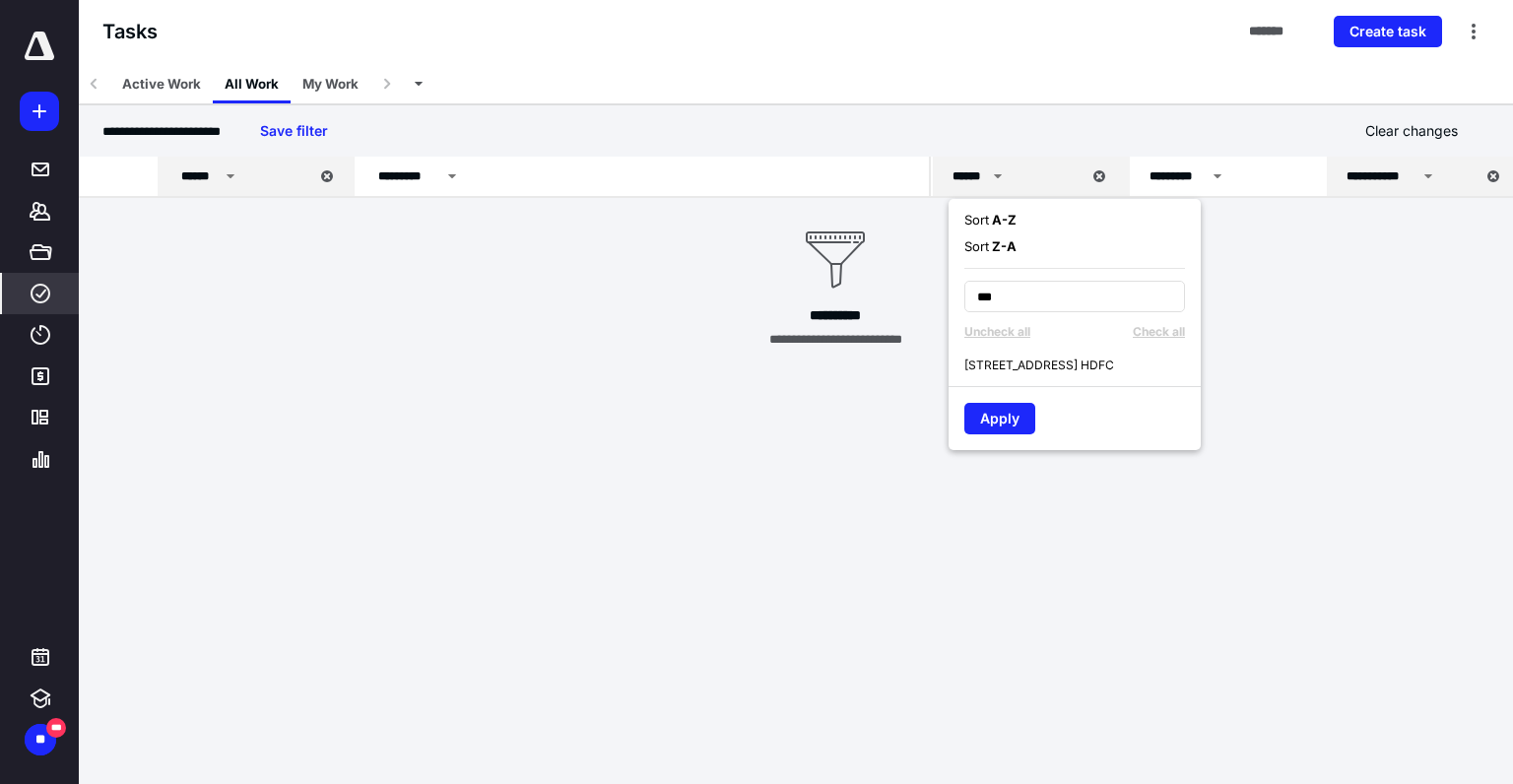 click on "[STREET_ADDRESS] HDFC" at bounding box center (1039, 365) 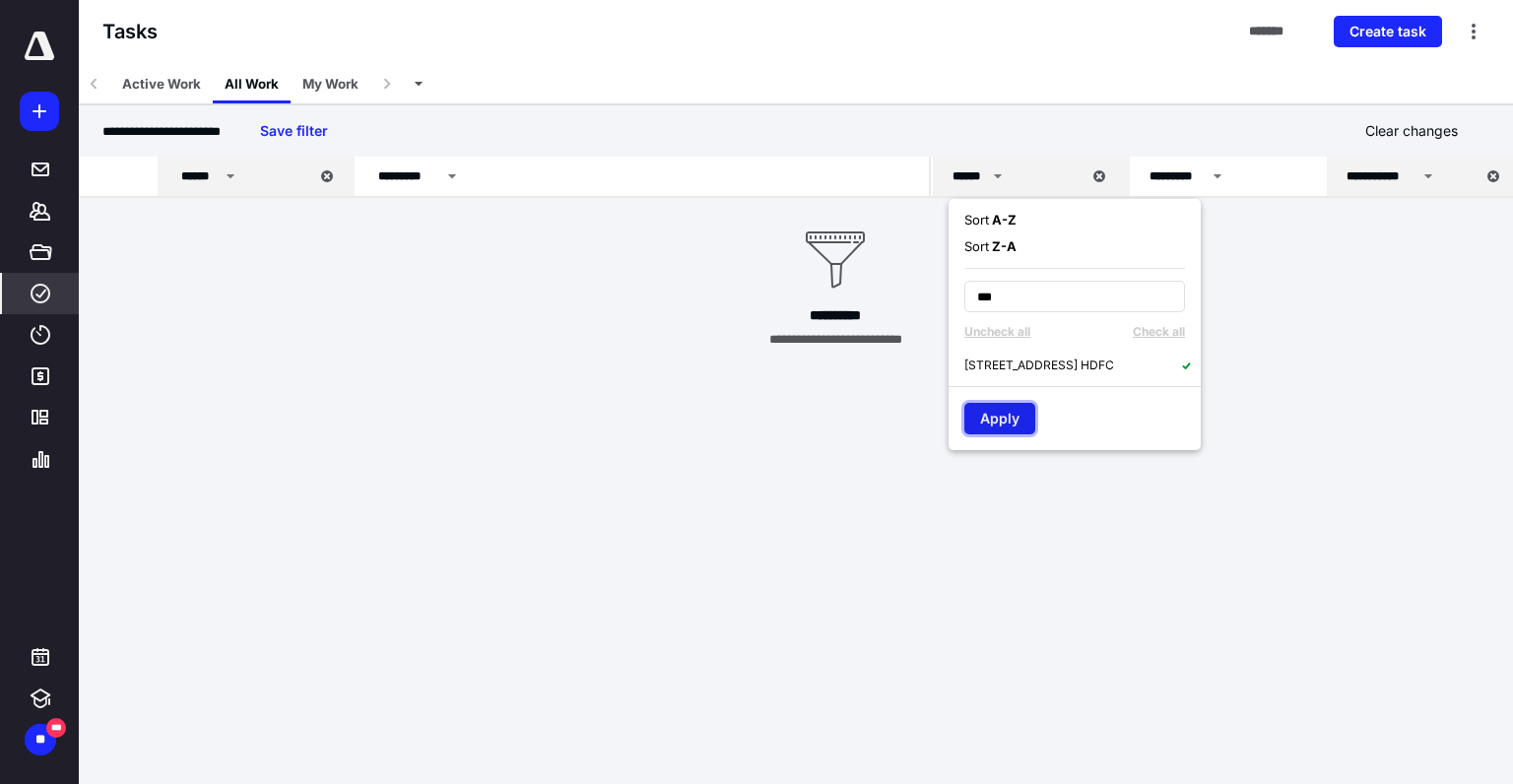 click on "Apply" at bounding box center (1000, 419) 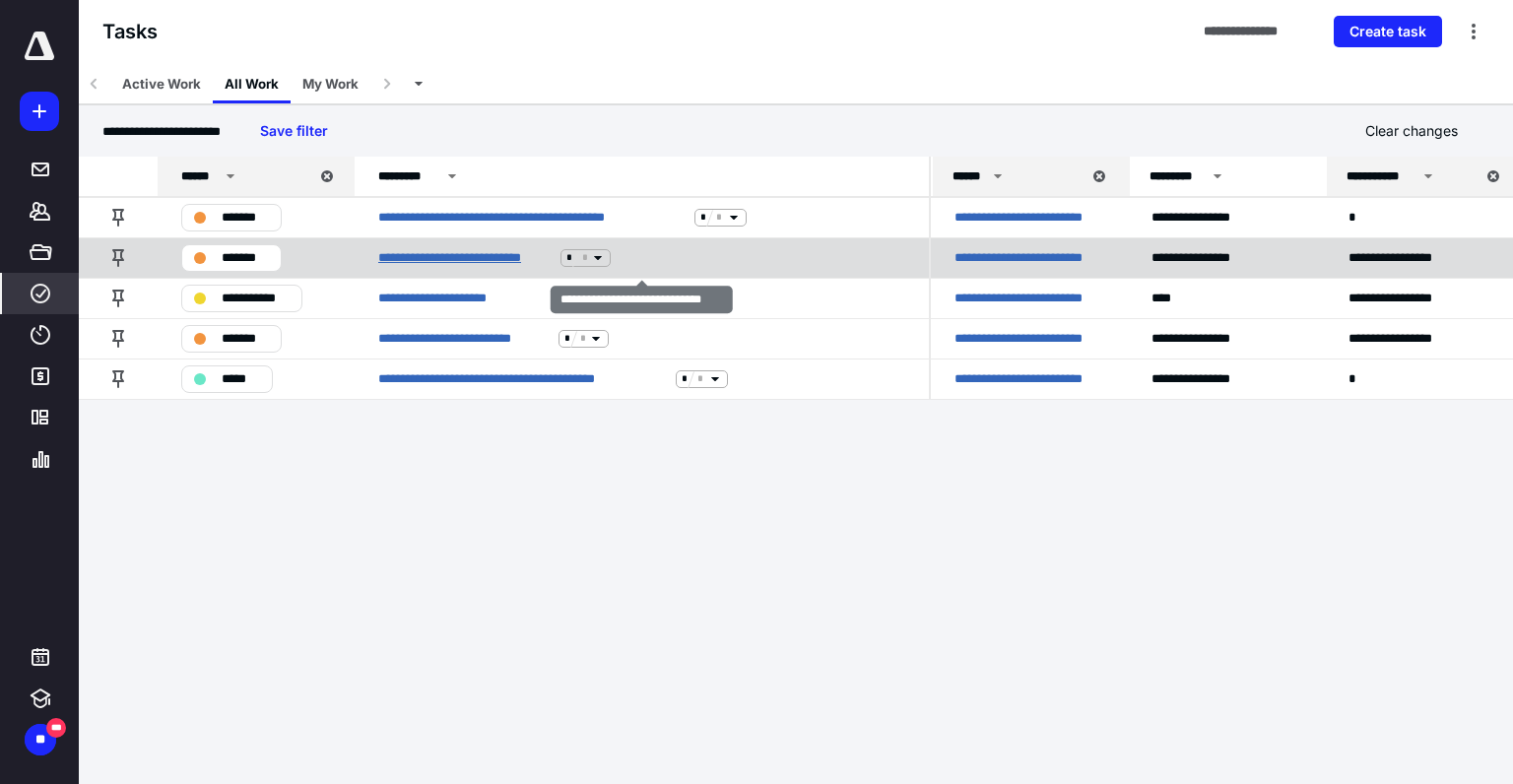 click on "**********" at bounding box center [465, 258] 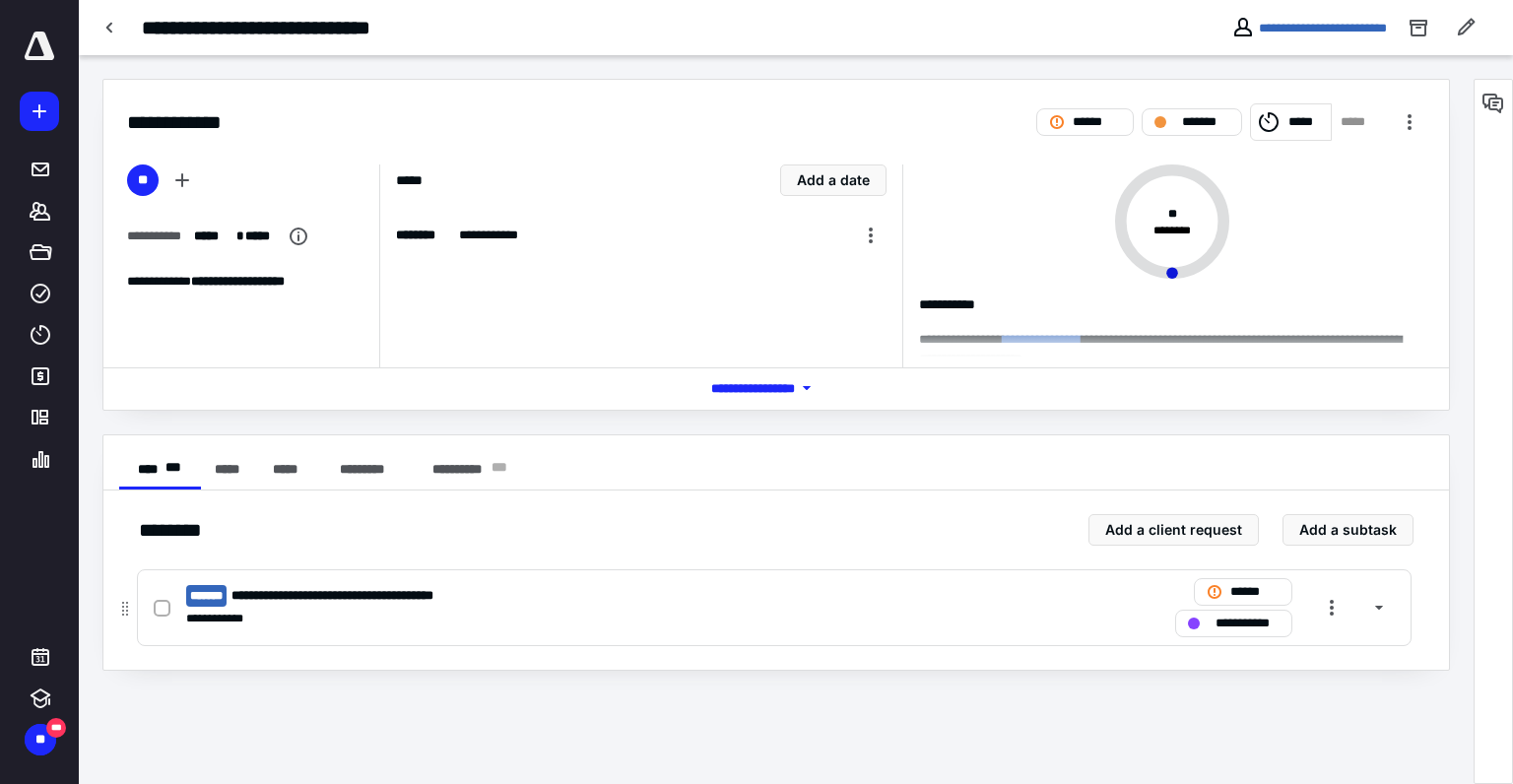 click at bounding box center [162, 609] 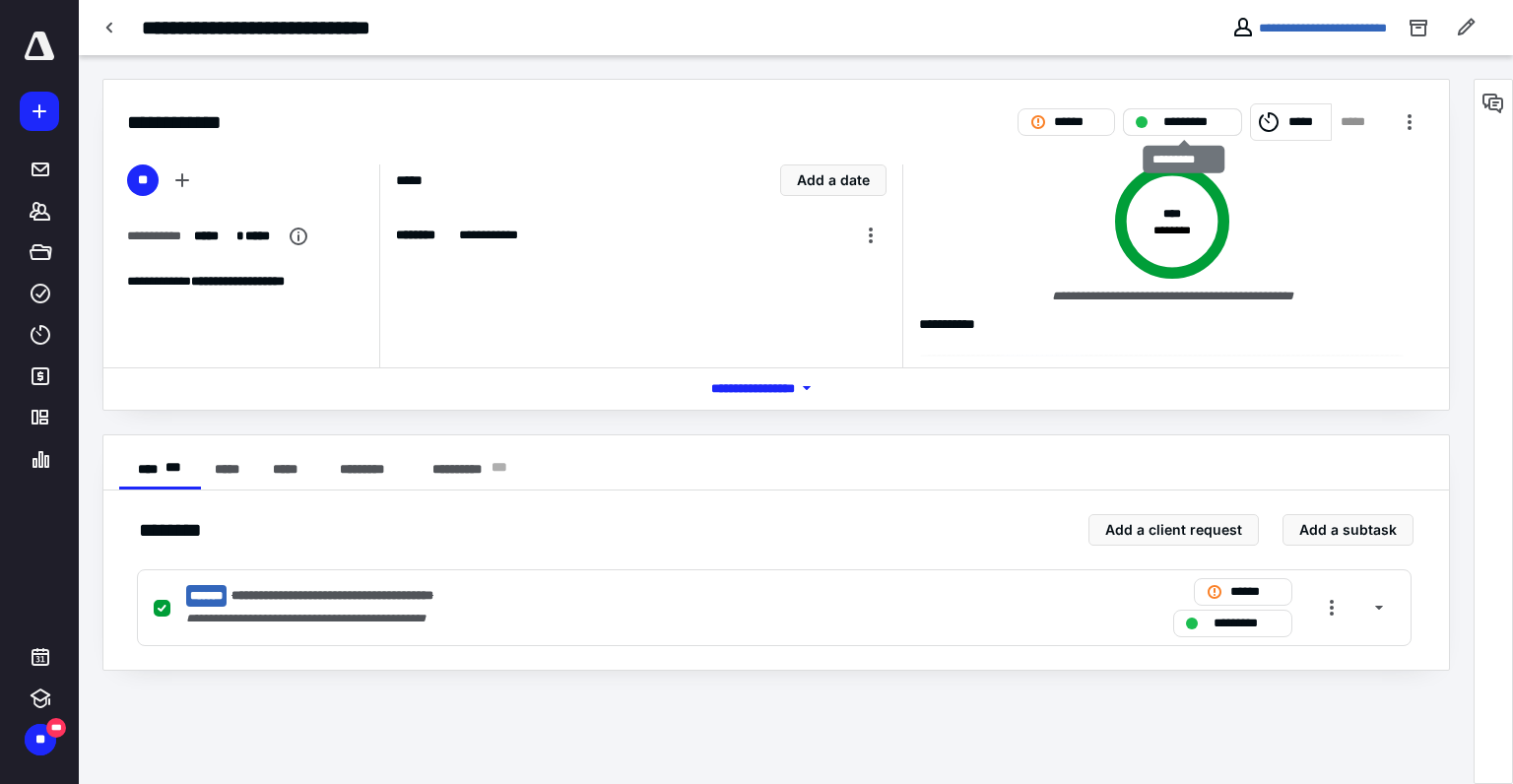 click on "*********" at bounding box center [1196, 122] 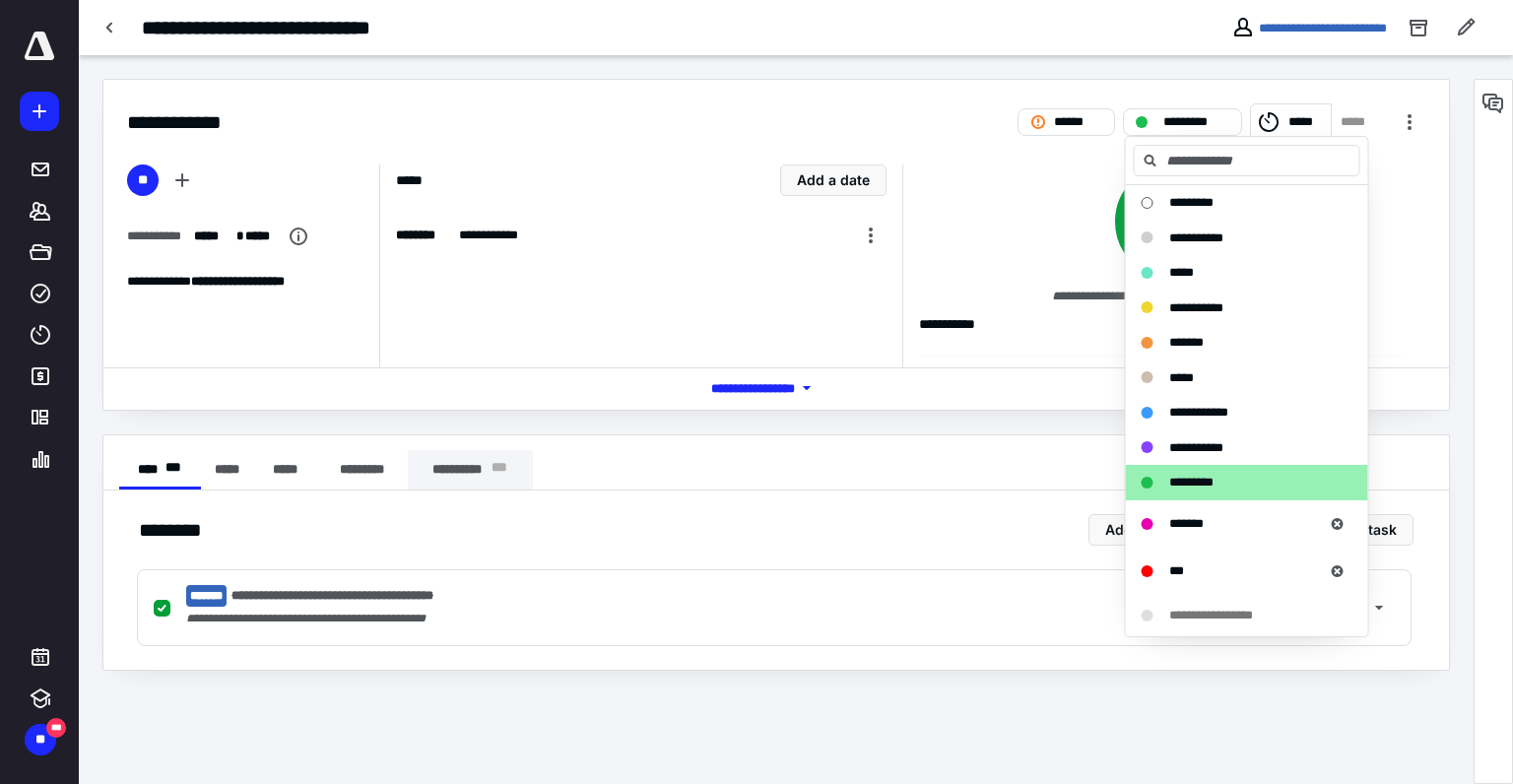 click on "**********" at bounding box center [470, 470] 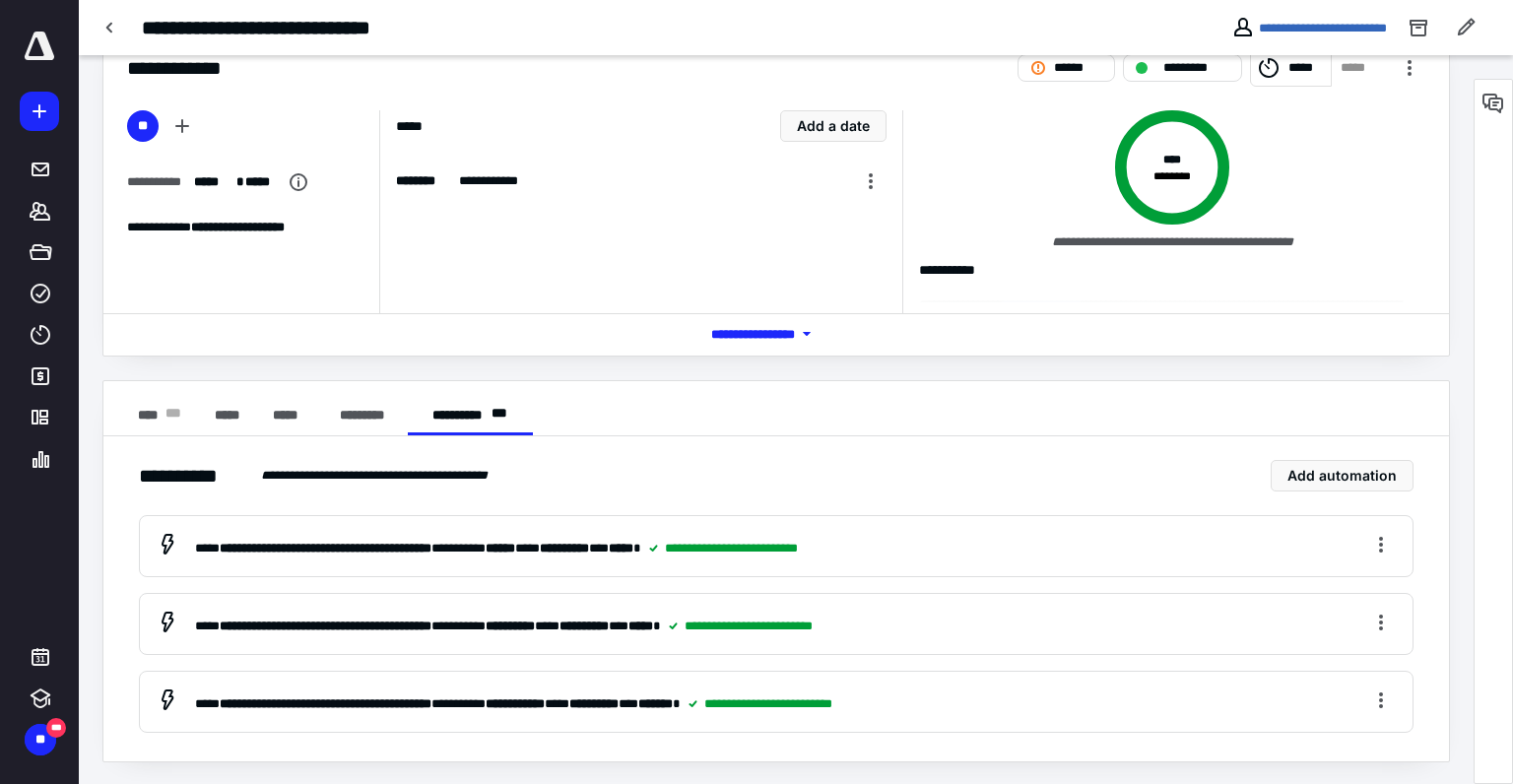 scroll, scrollTop: 0, scrollLeft: 0, axis: both 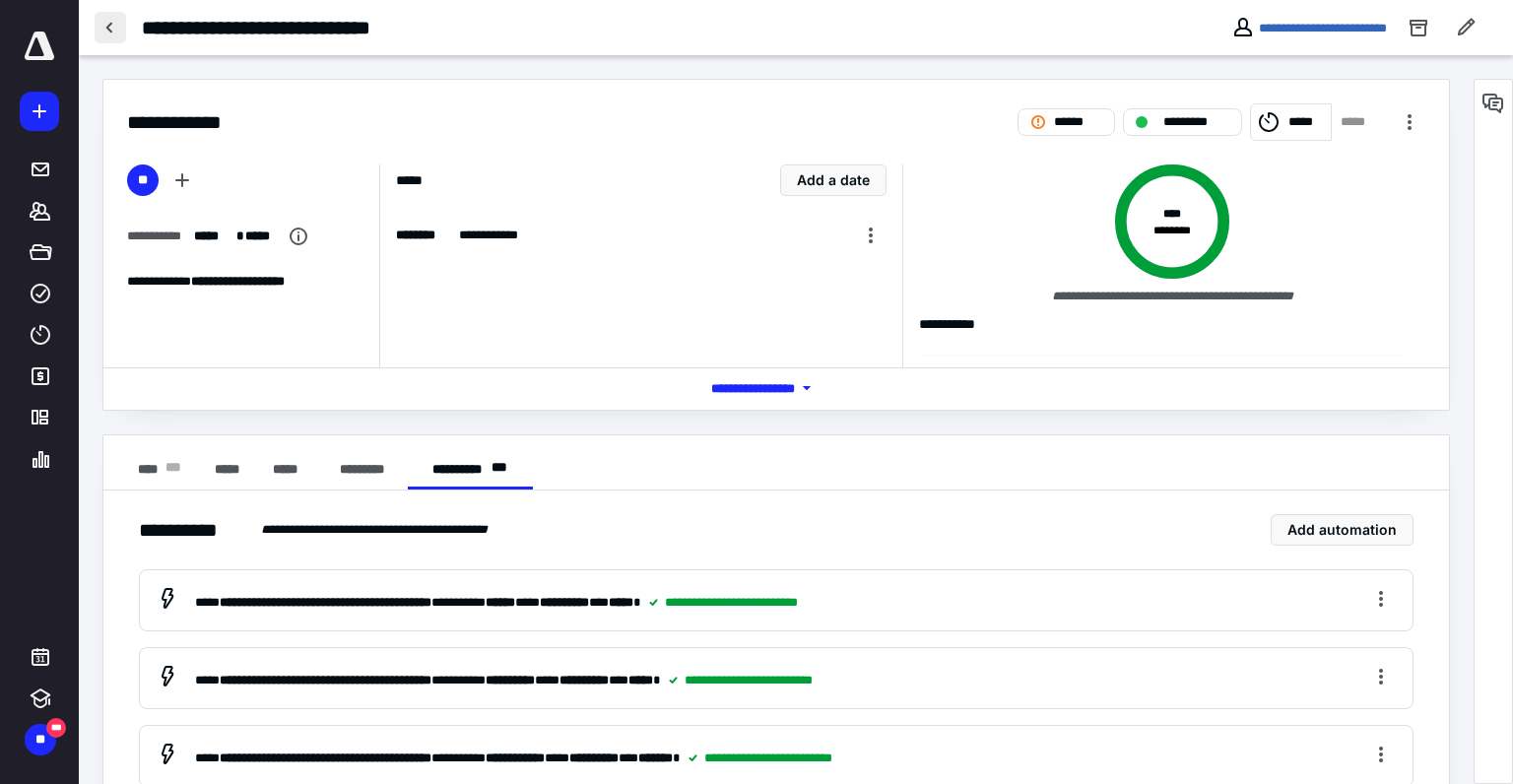 click at bounding box center (110, 28) 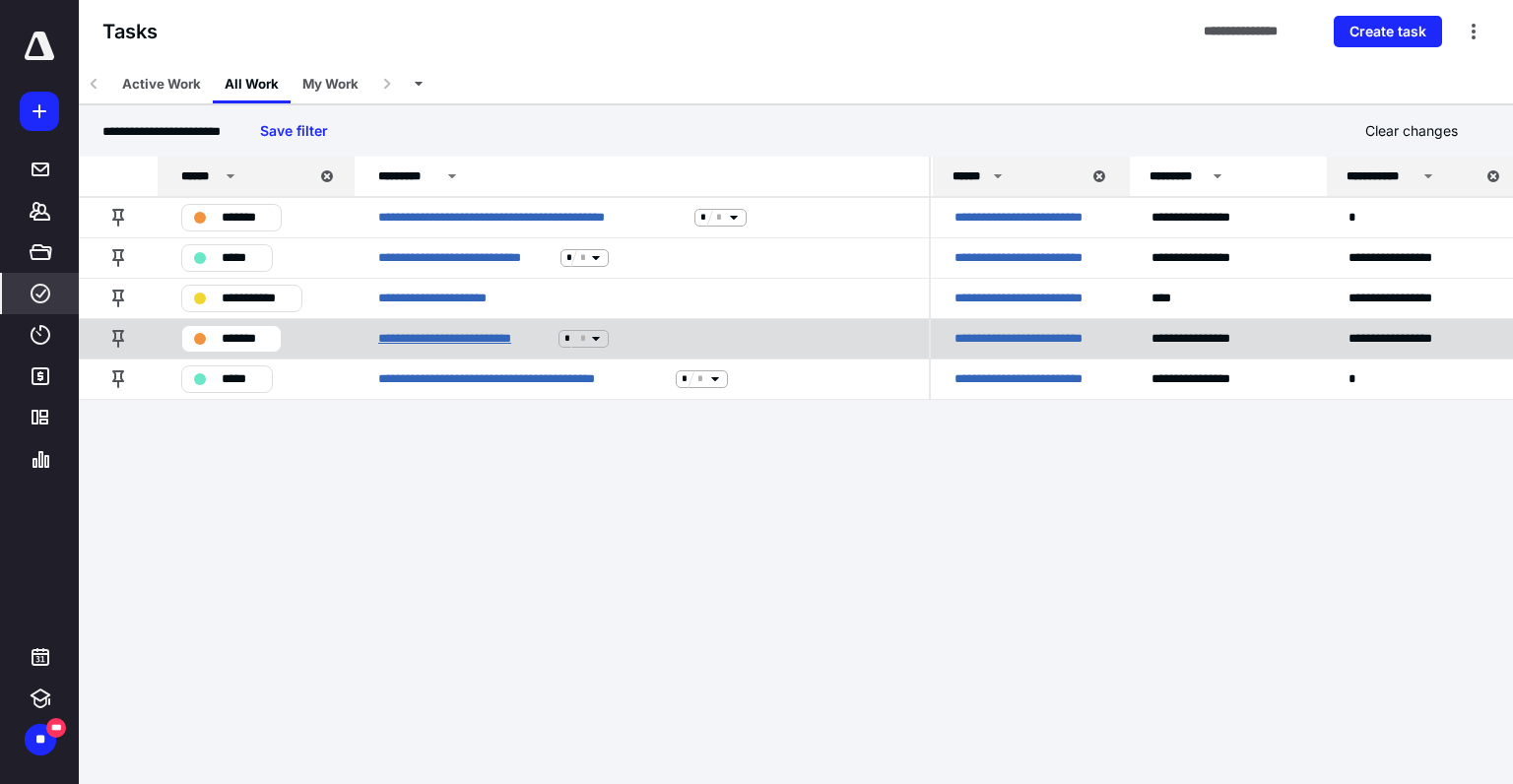 click on "**********" at bounding box center (464, 339) 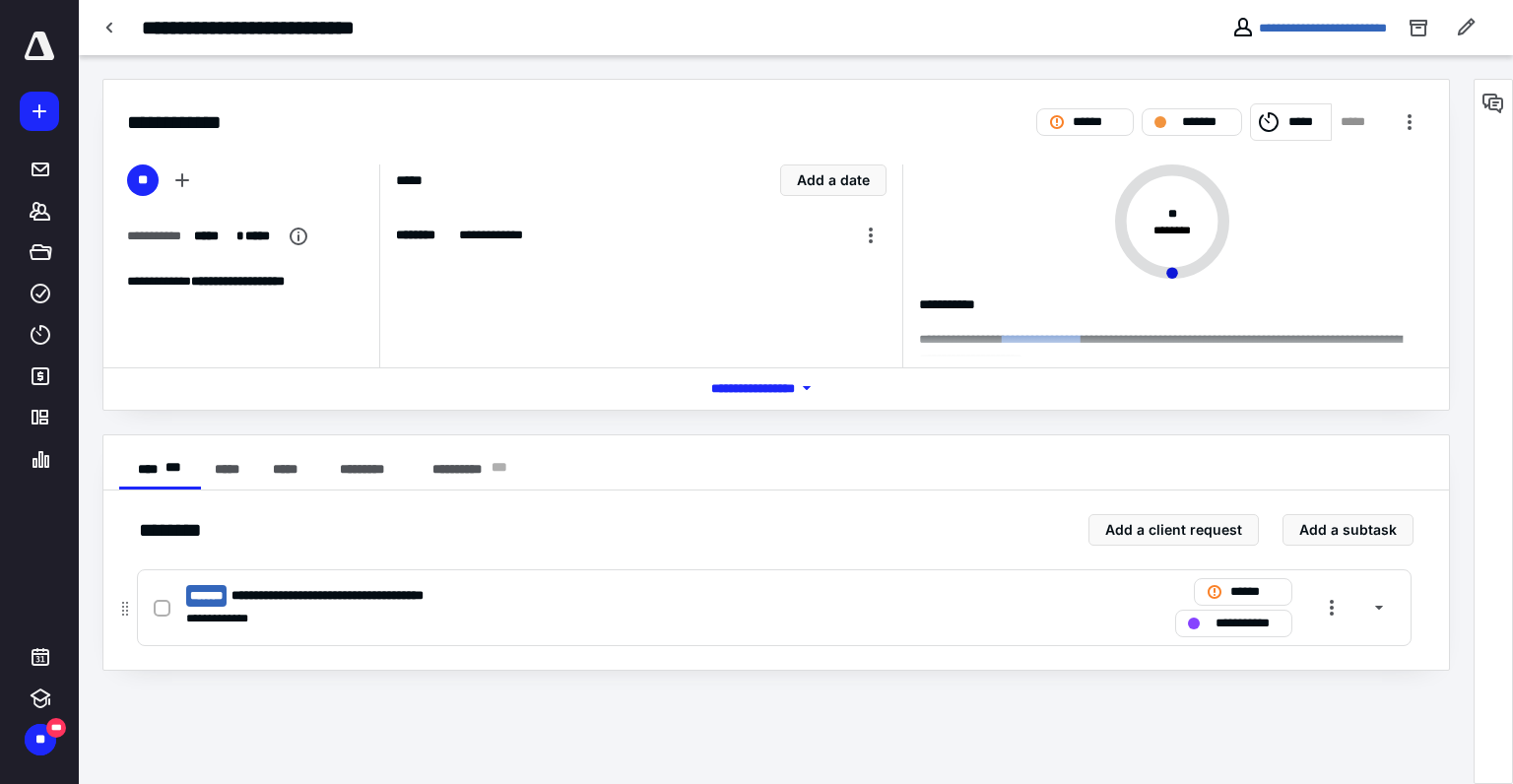click at bounding box center [162, 609] 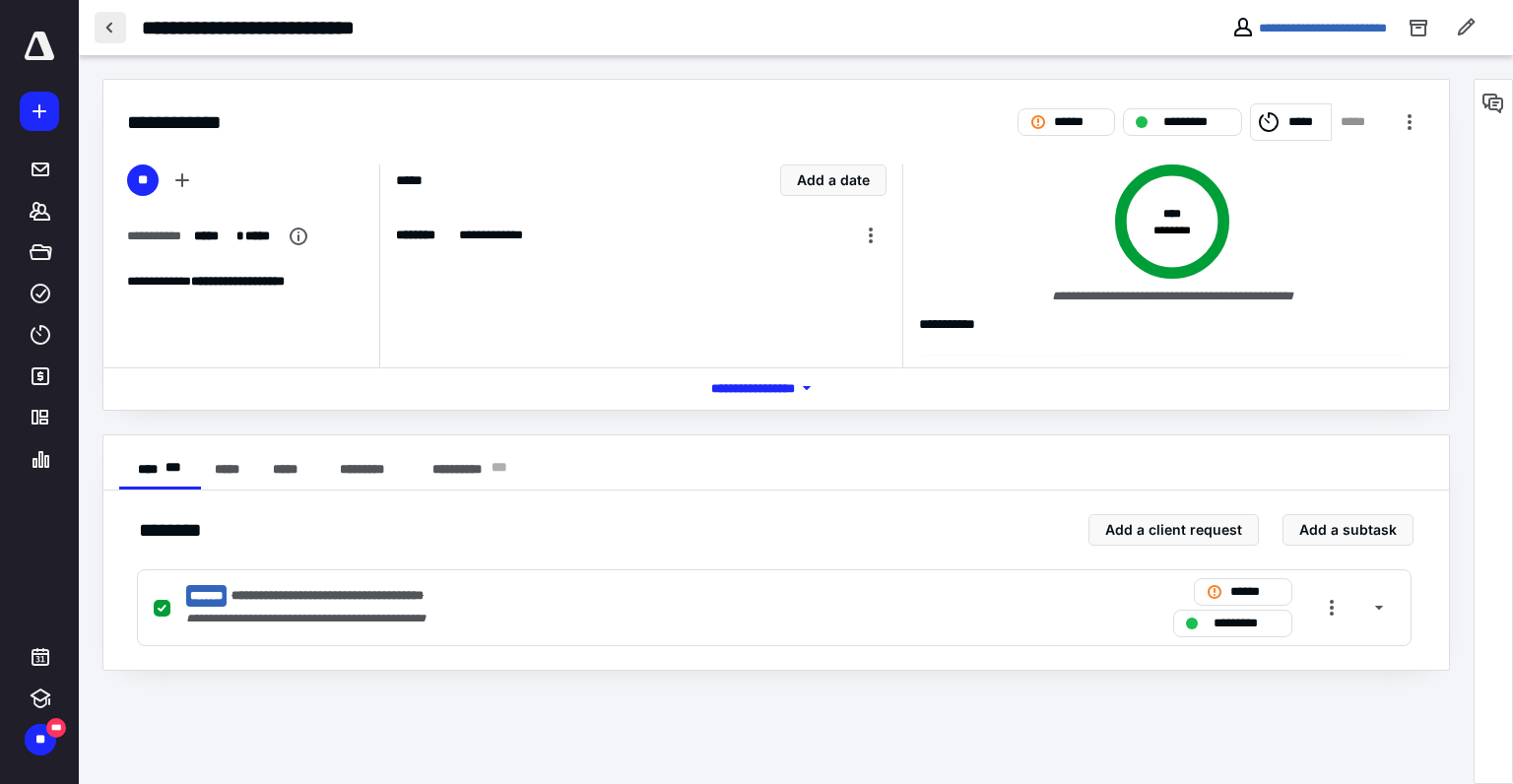 click at bounding box center (110, 28) 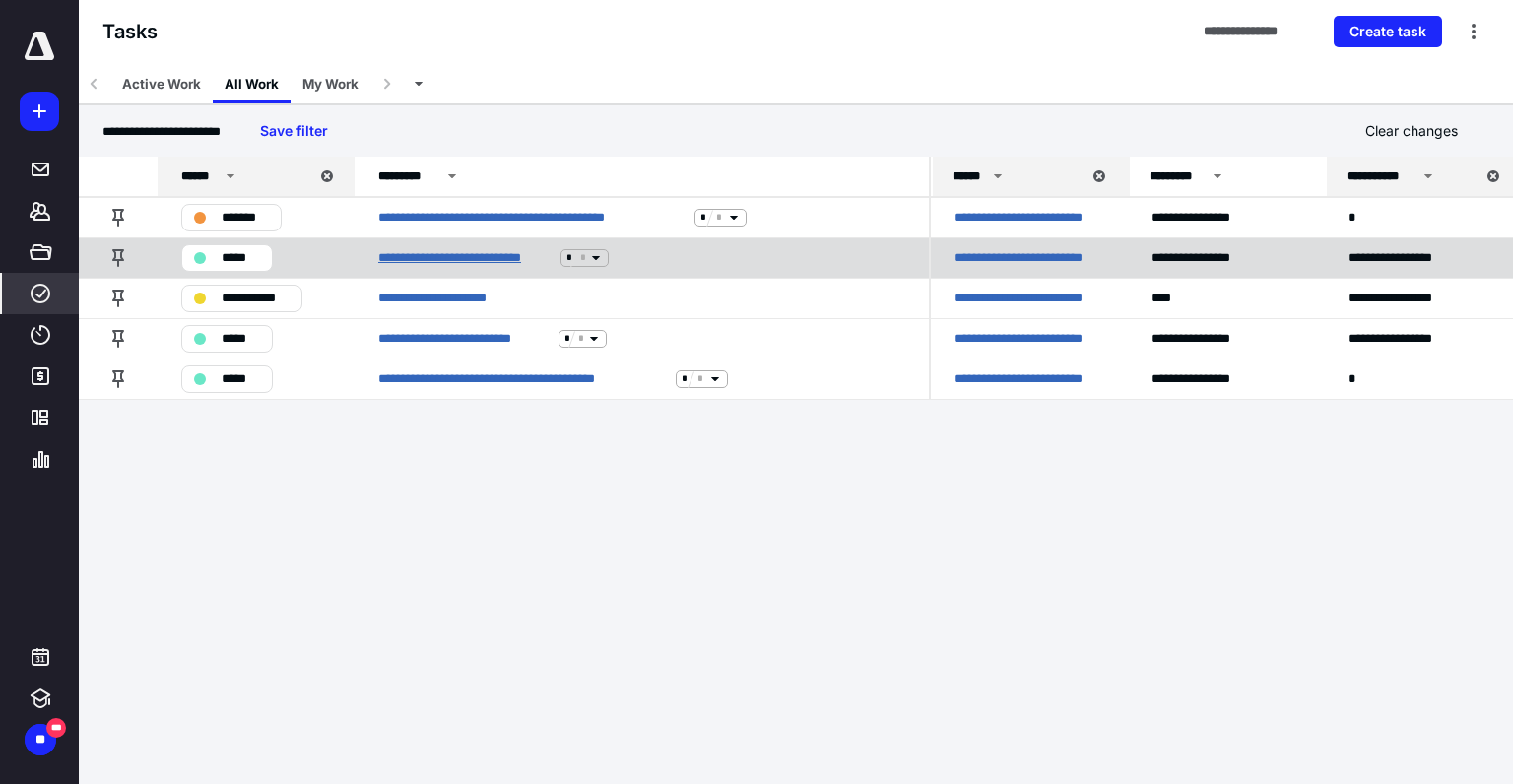 click on "**********" at bounding box center (465, 258) 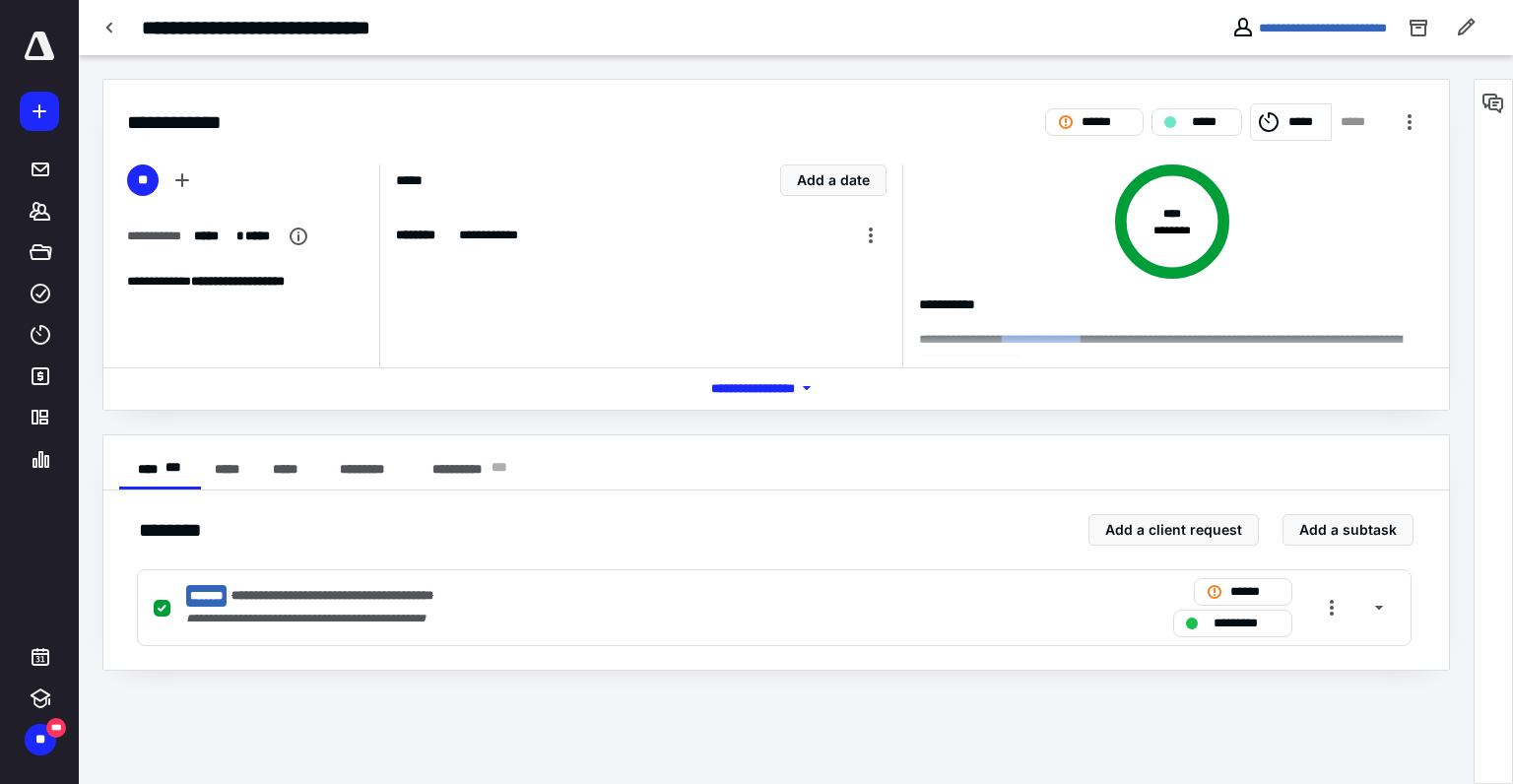 click on "*** **** *******" at bounding box center (776, 388) 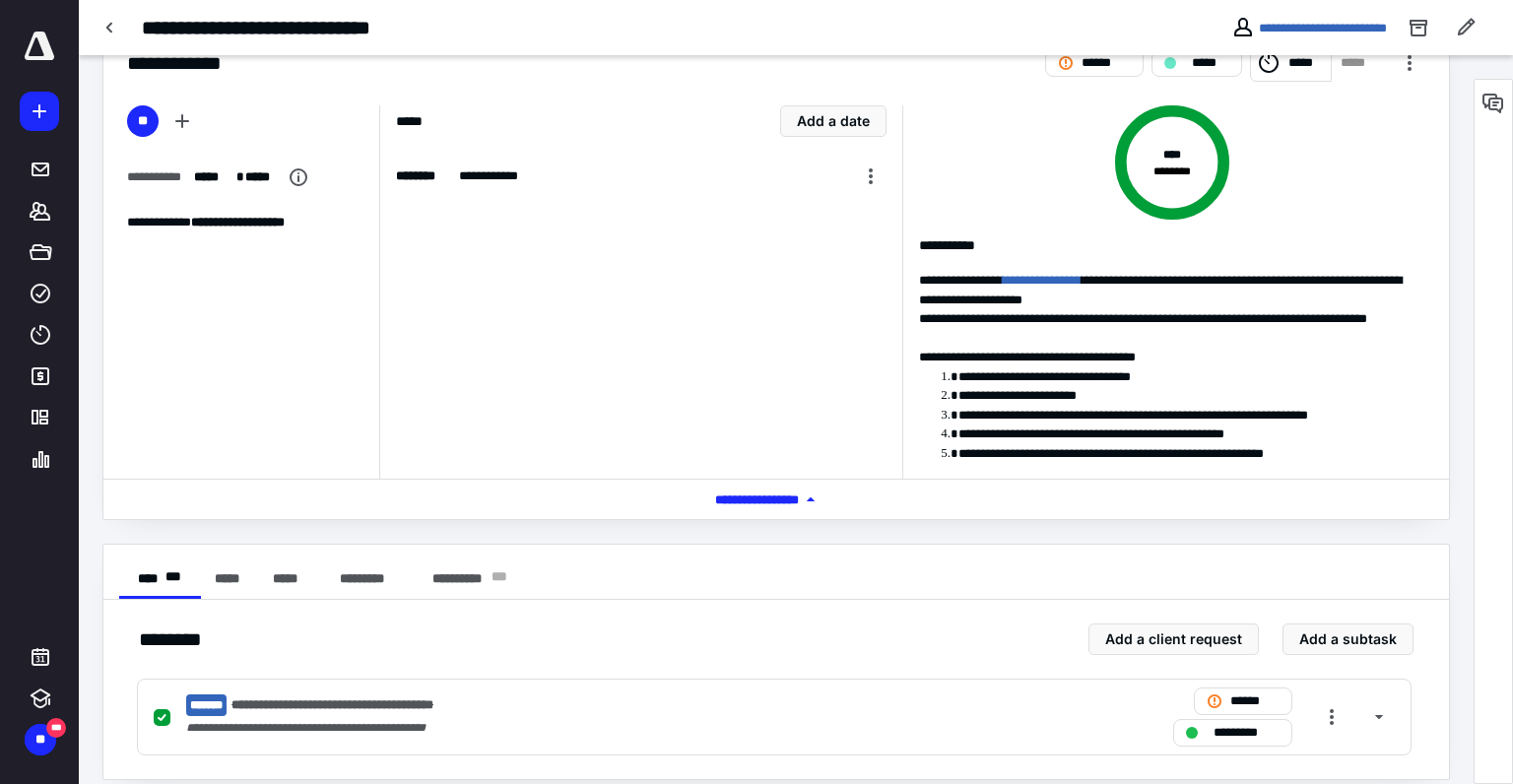 scroll, scrollTop: 60, scrollLeft: 0, axis: vertical 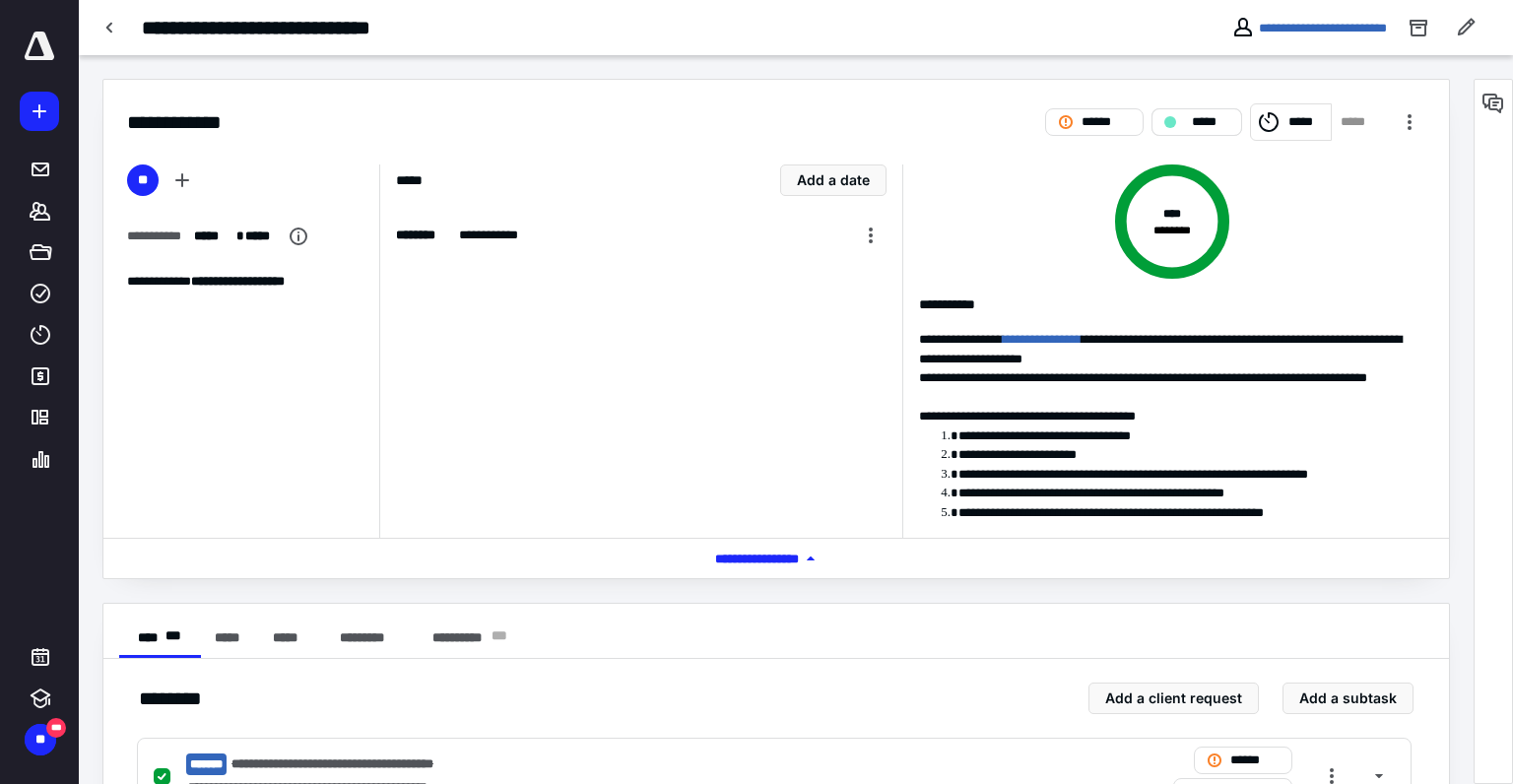 click on "*****" at bounding box center [1211, 122] 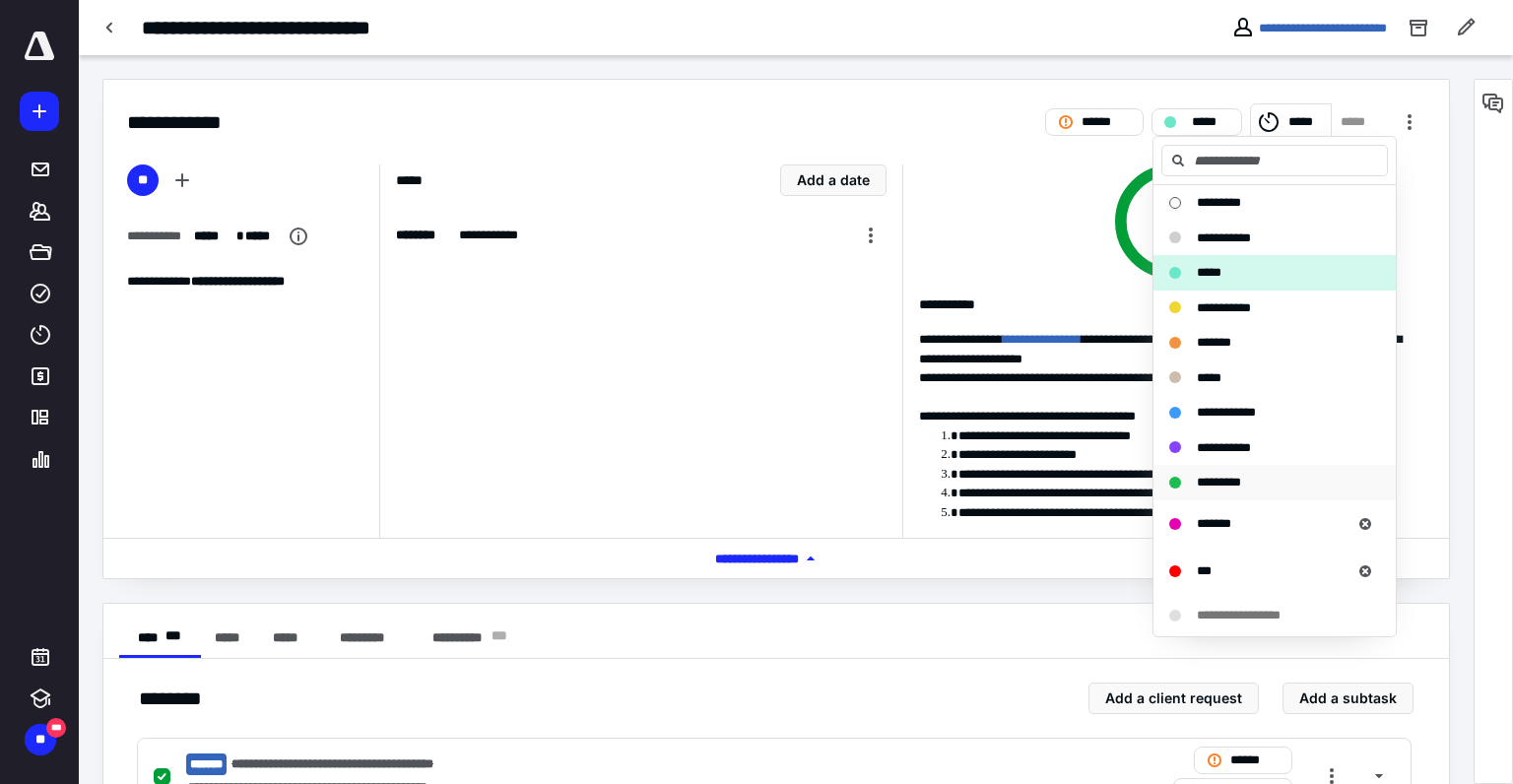 click on "*********" at bounding box center [1218, 482] 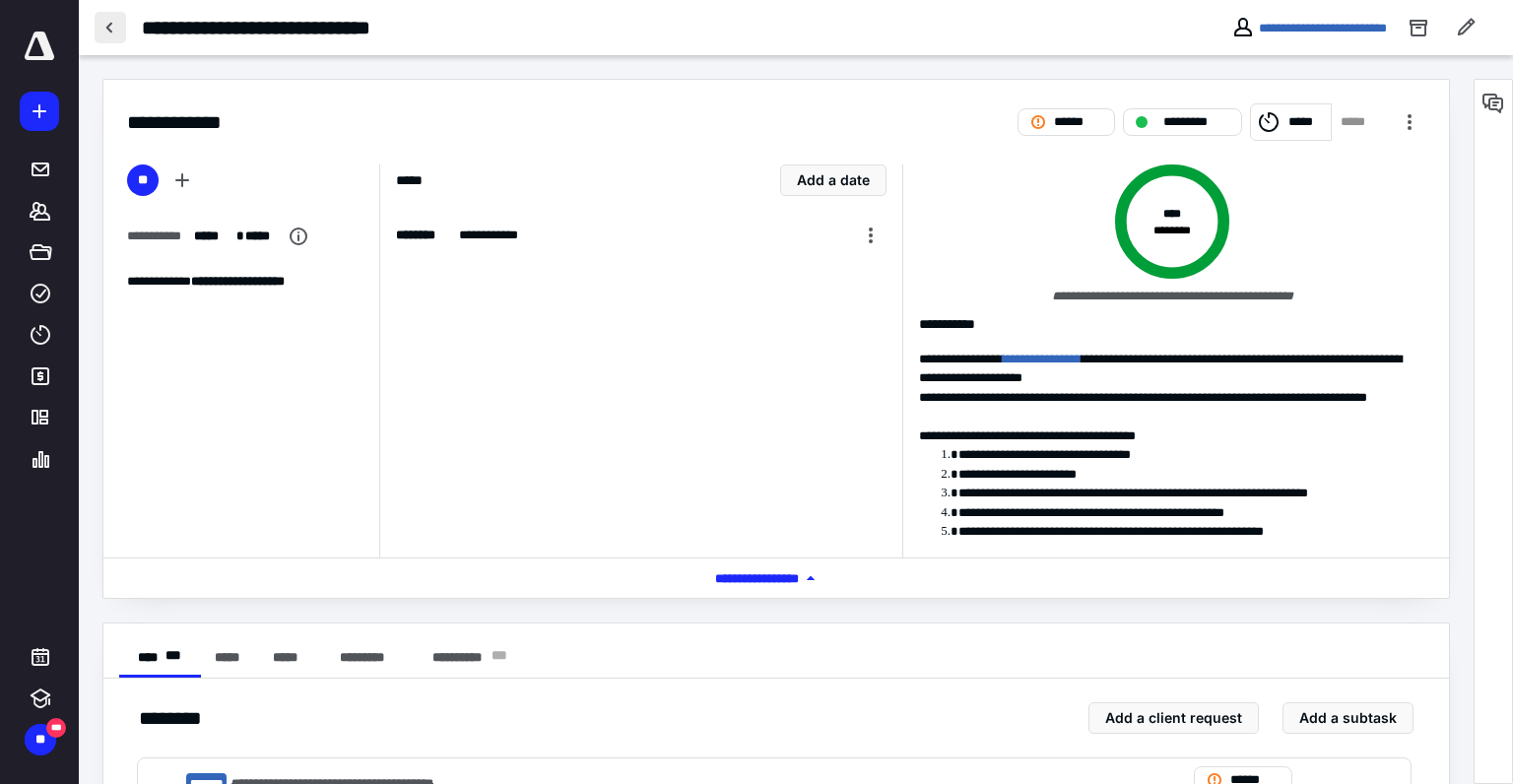 click at bounding box center [110, 28] 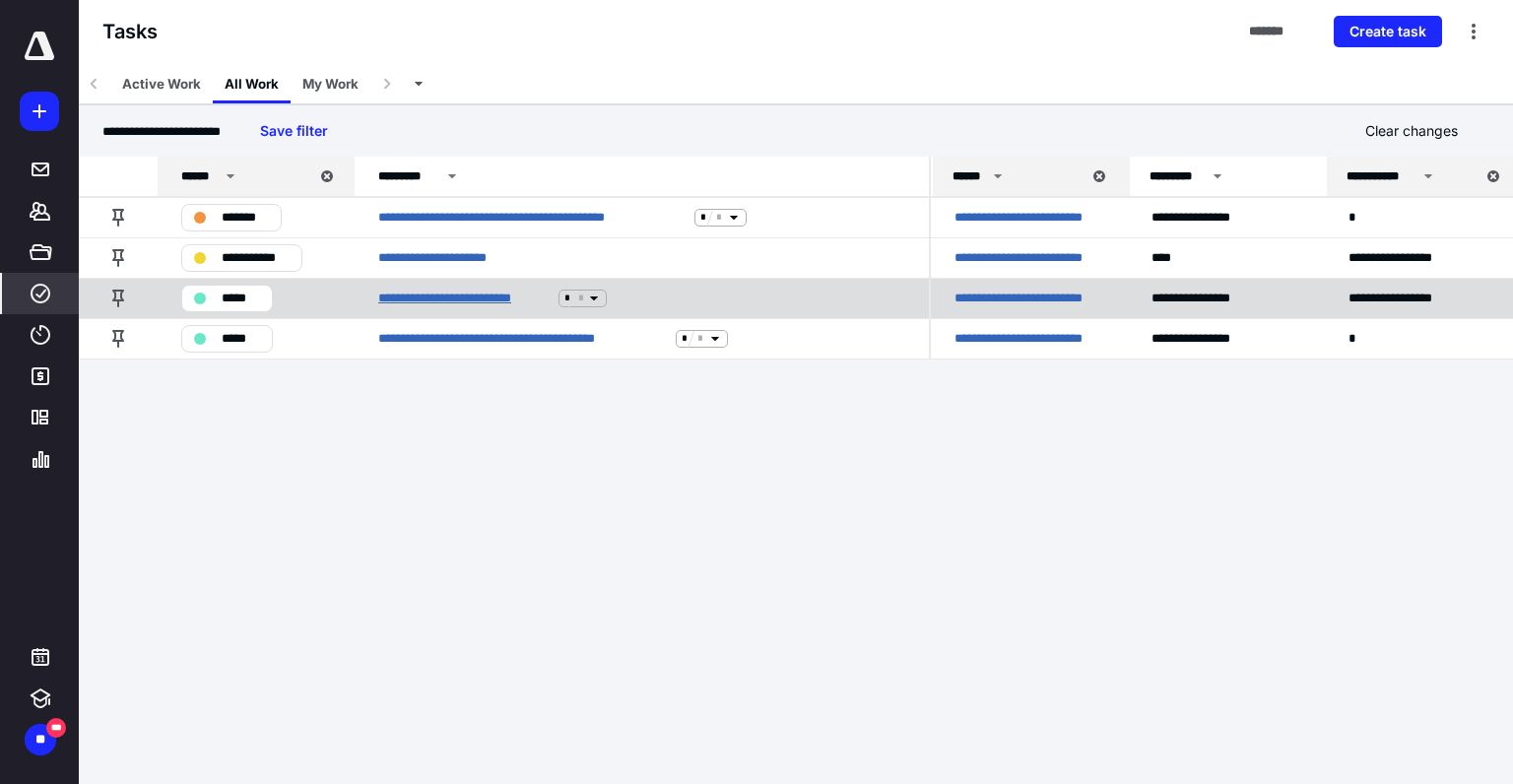 click on "**********" at bounding box center (464, 298) 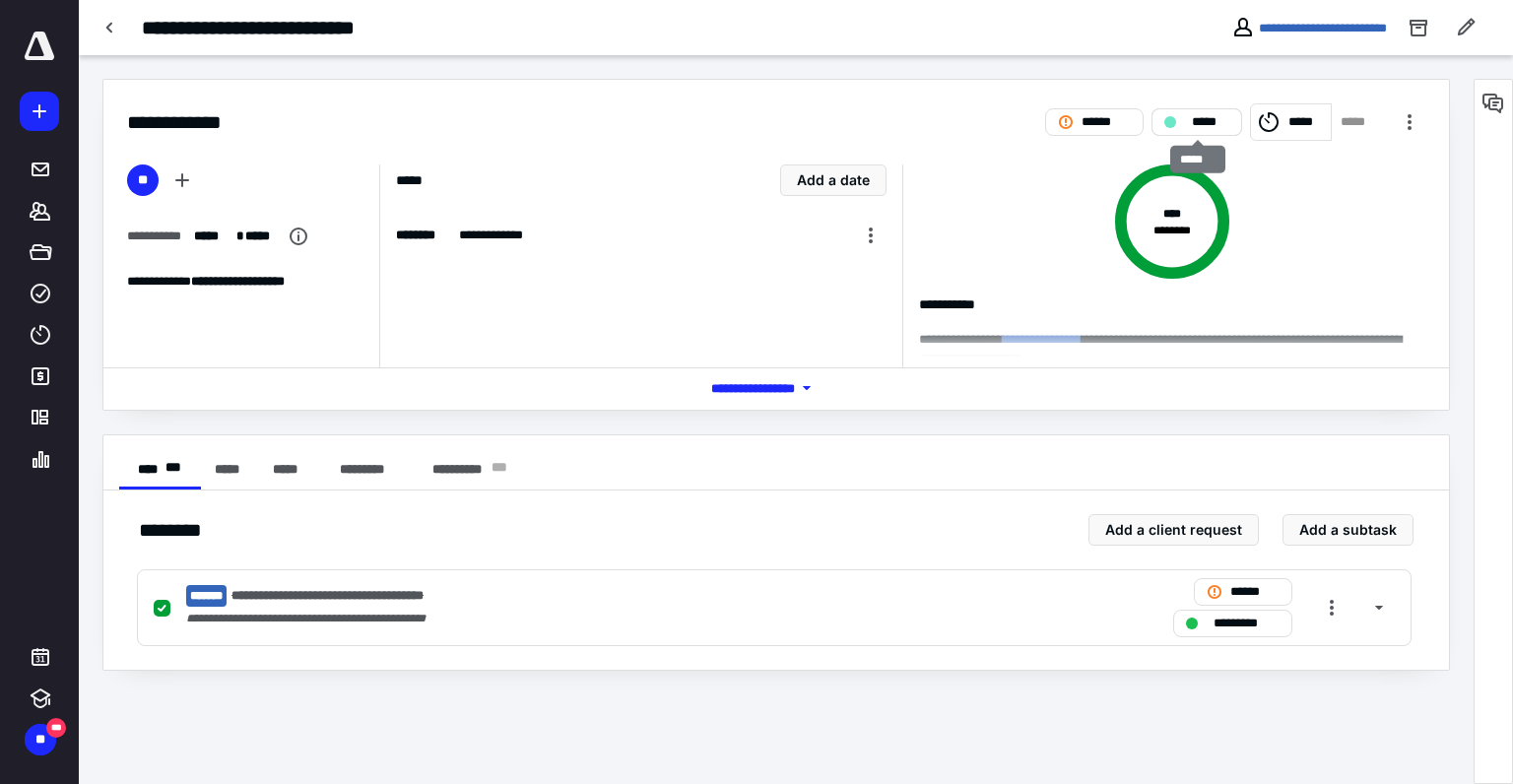 click on "*****" at bounding box center (1211, 122) 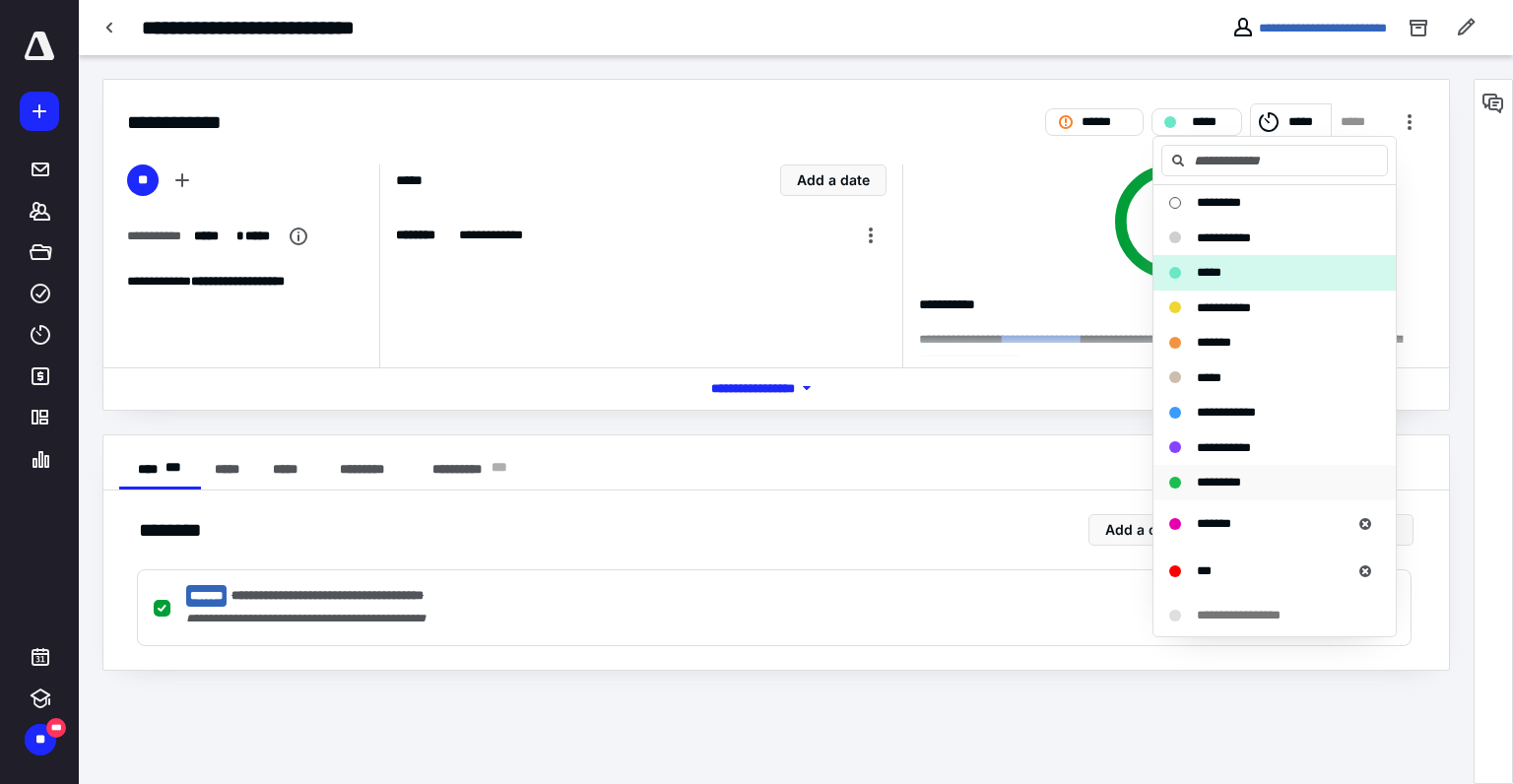 click on "*********" at bounding box center (1218, 482) 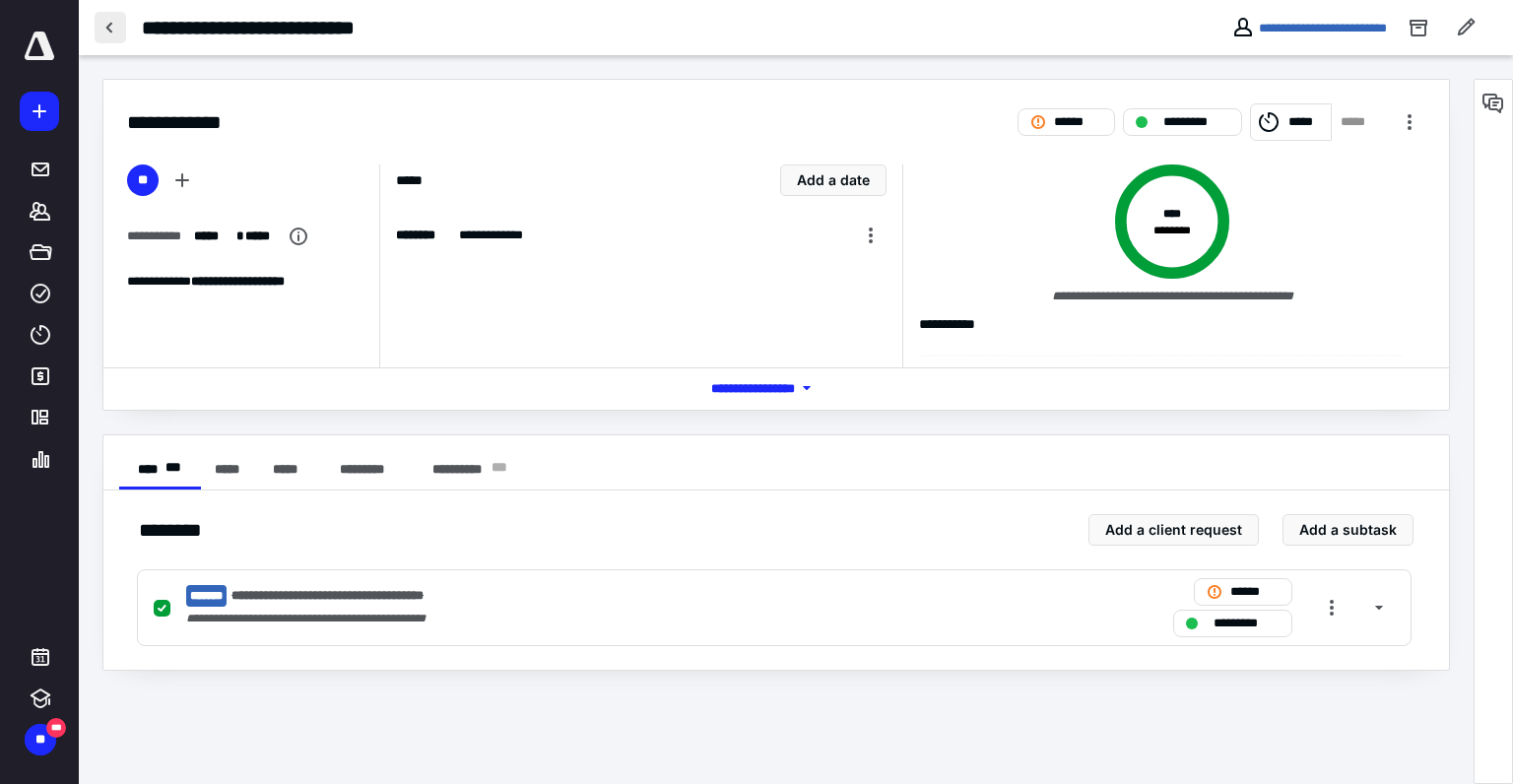 click at bounding box center [110, 28] 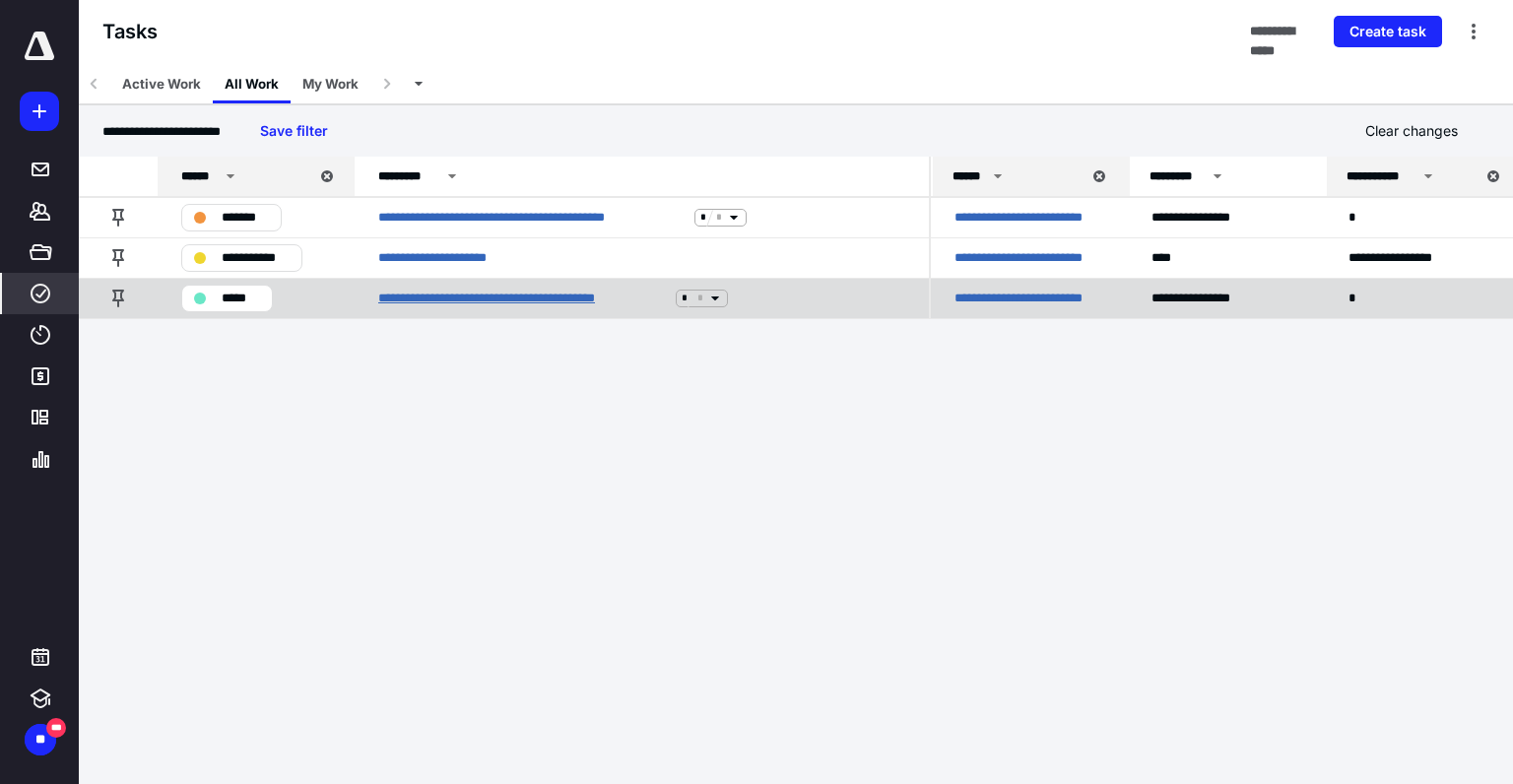 click on "**********" at bounding box center (523, 298) 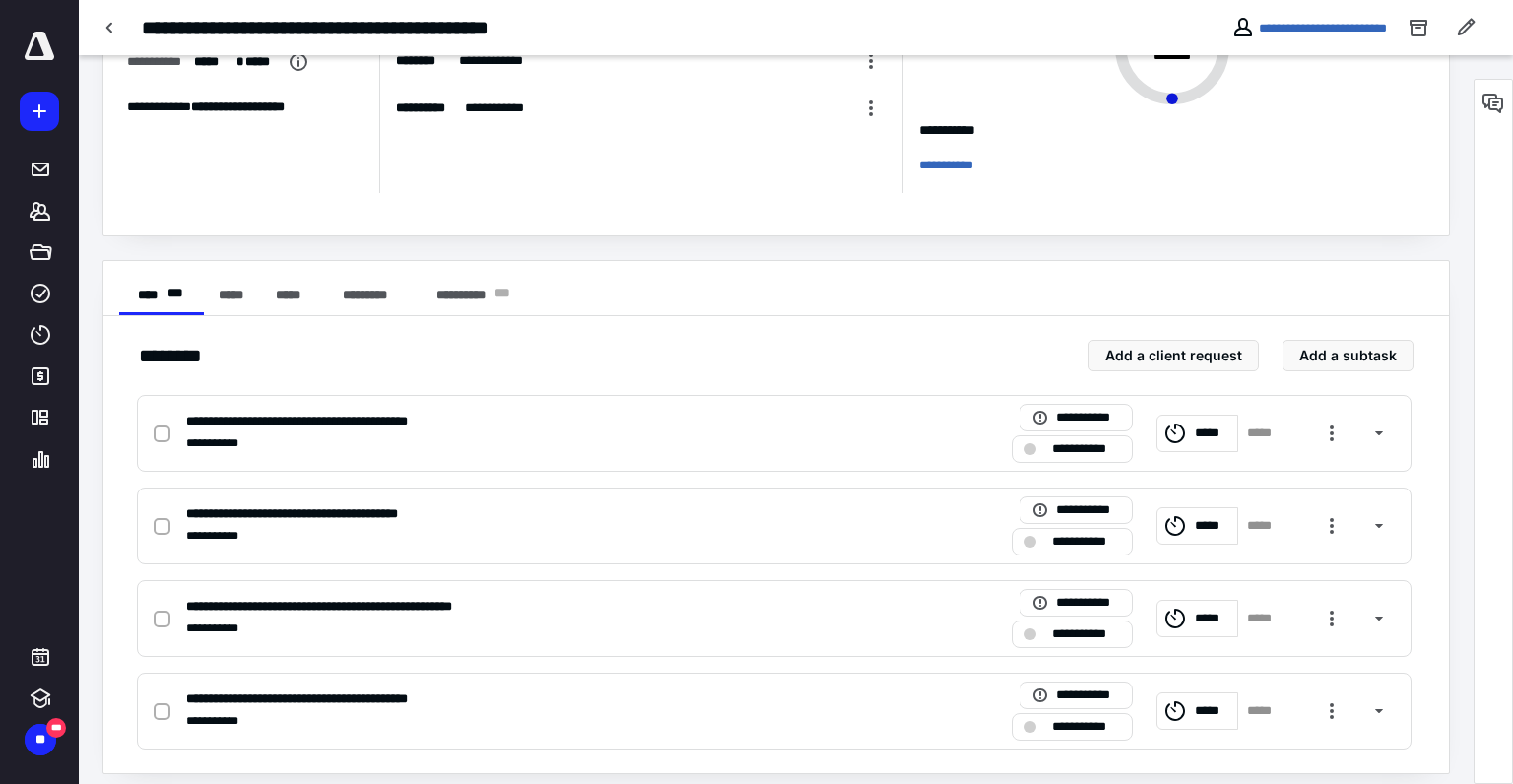 scroll, scrollTop: 187, scrollLeft: 0, axis: vertical 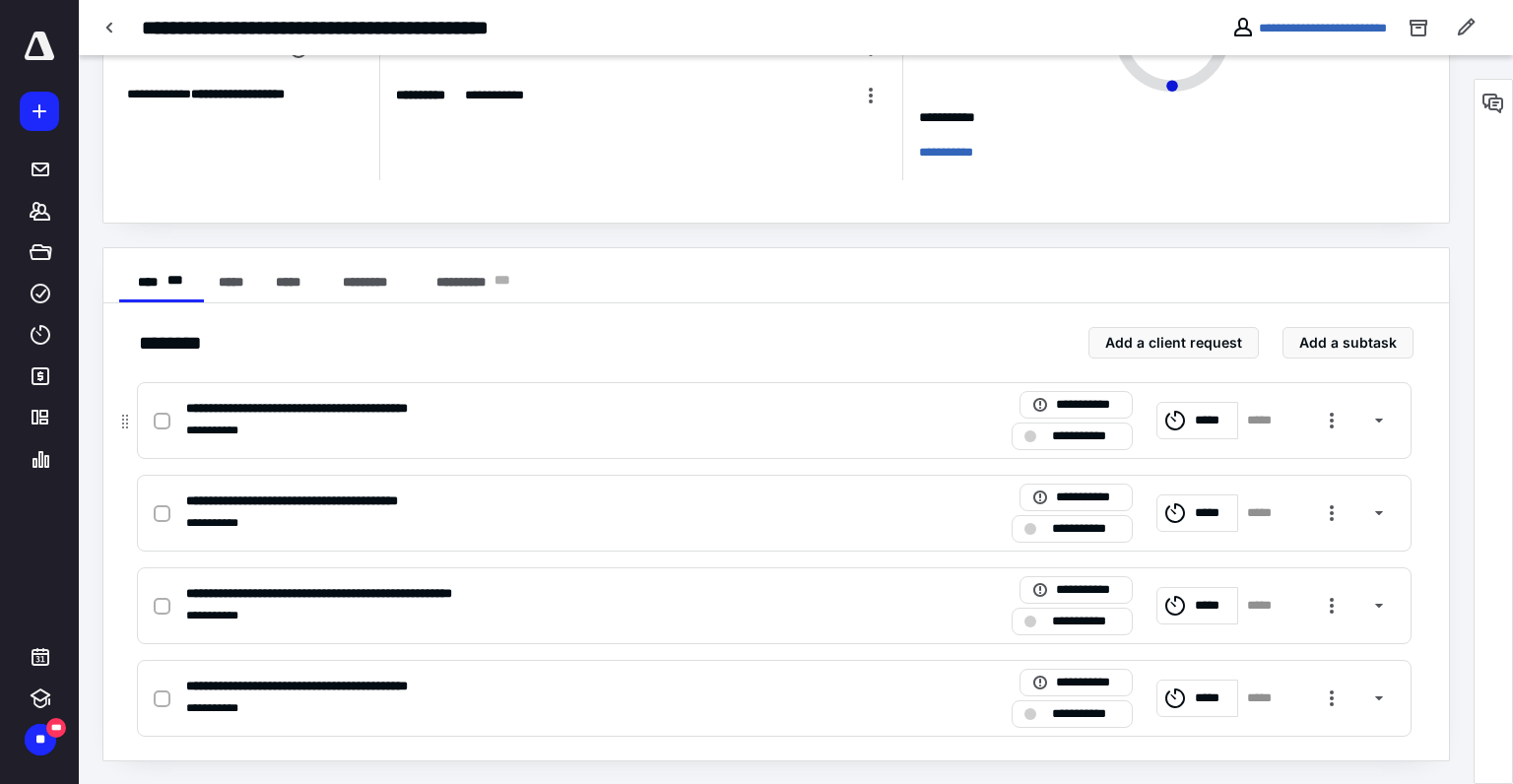 click on "**********" at bounding box center [515, 430] 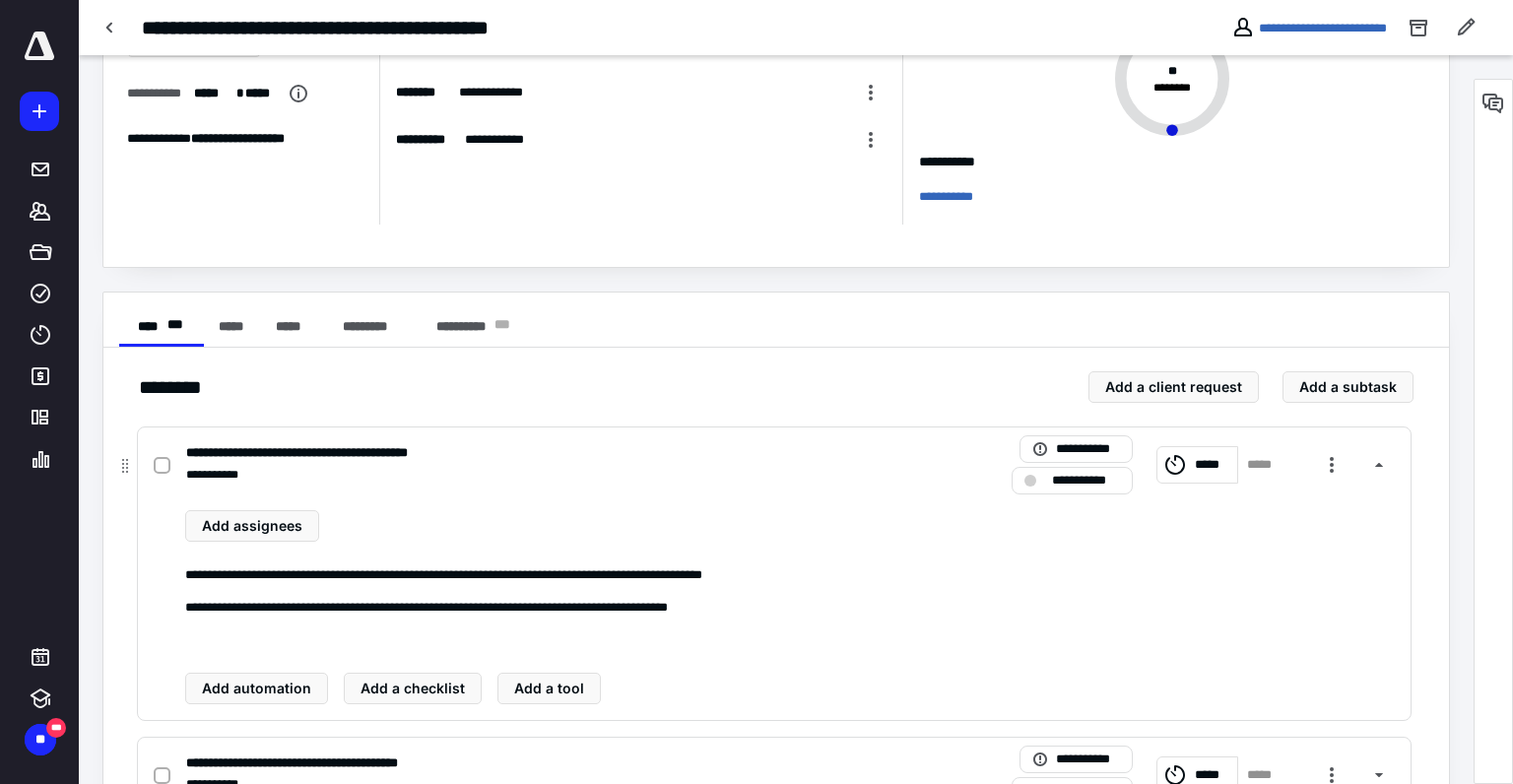 scroll, scrollTop: 48, scrollLeft: 0, axis: vertical 